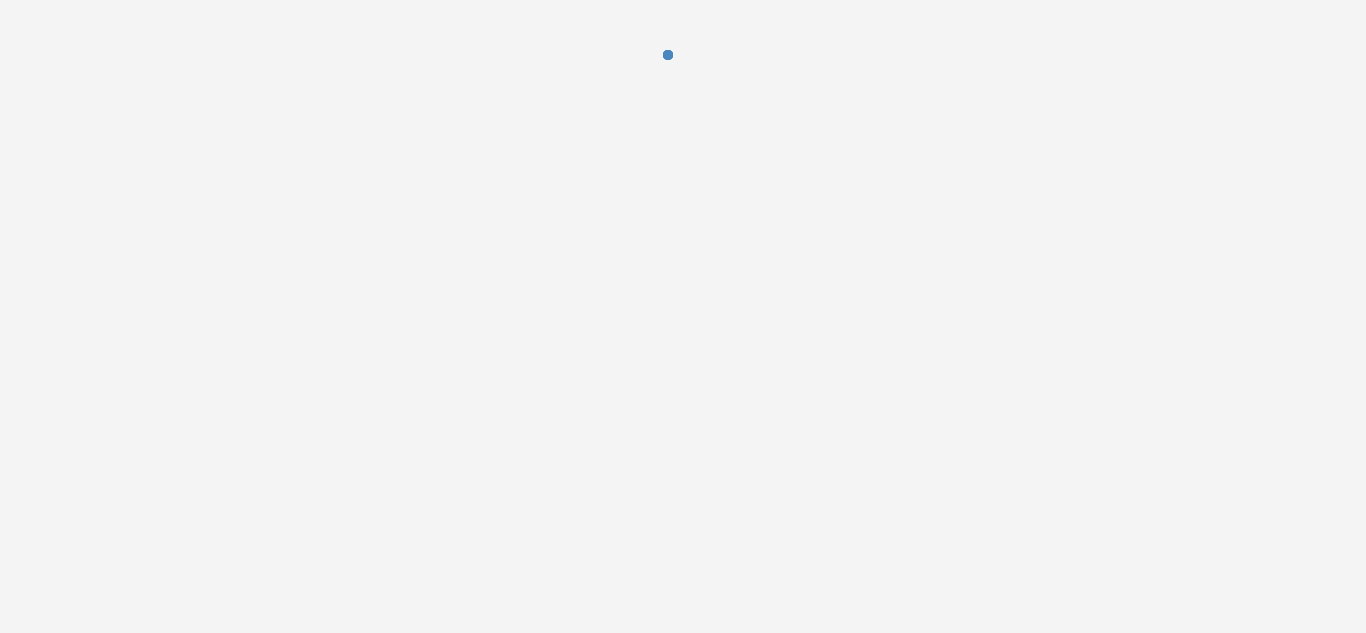 scroll, scrollTop: 0, scrollLeft: 0, axis: both 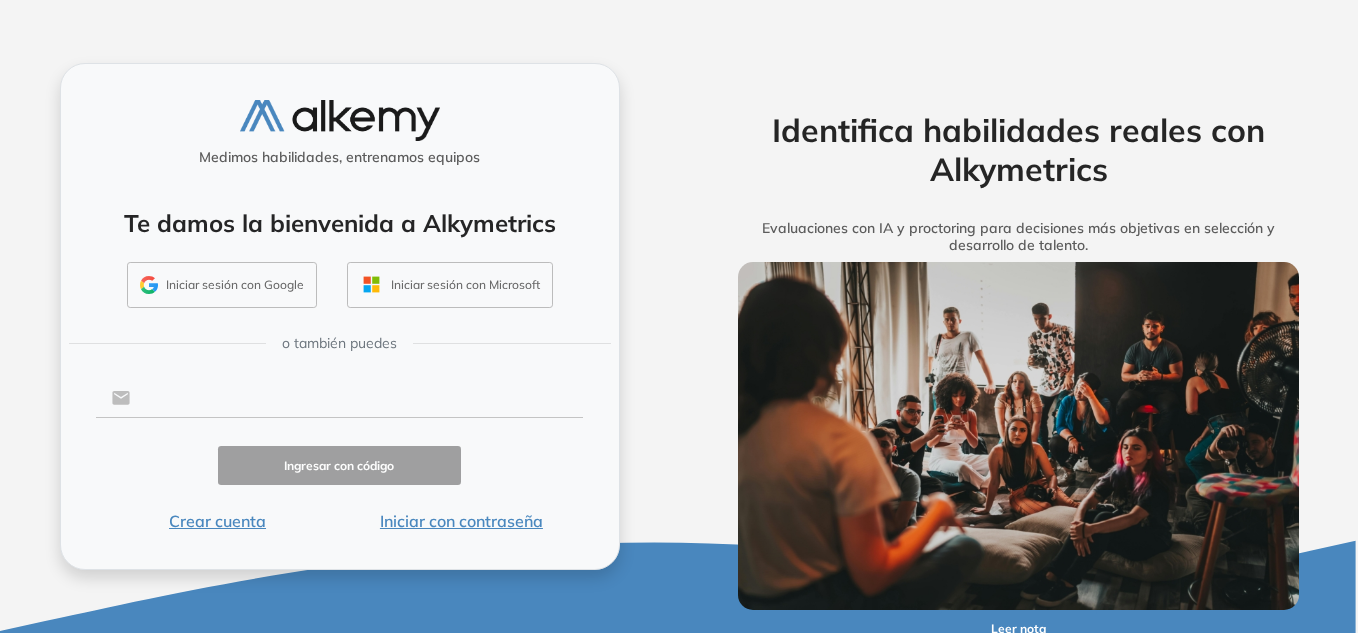 click at bounding box center (356, 398) 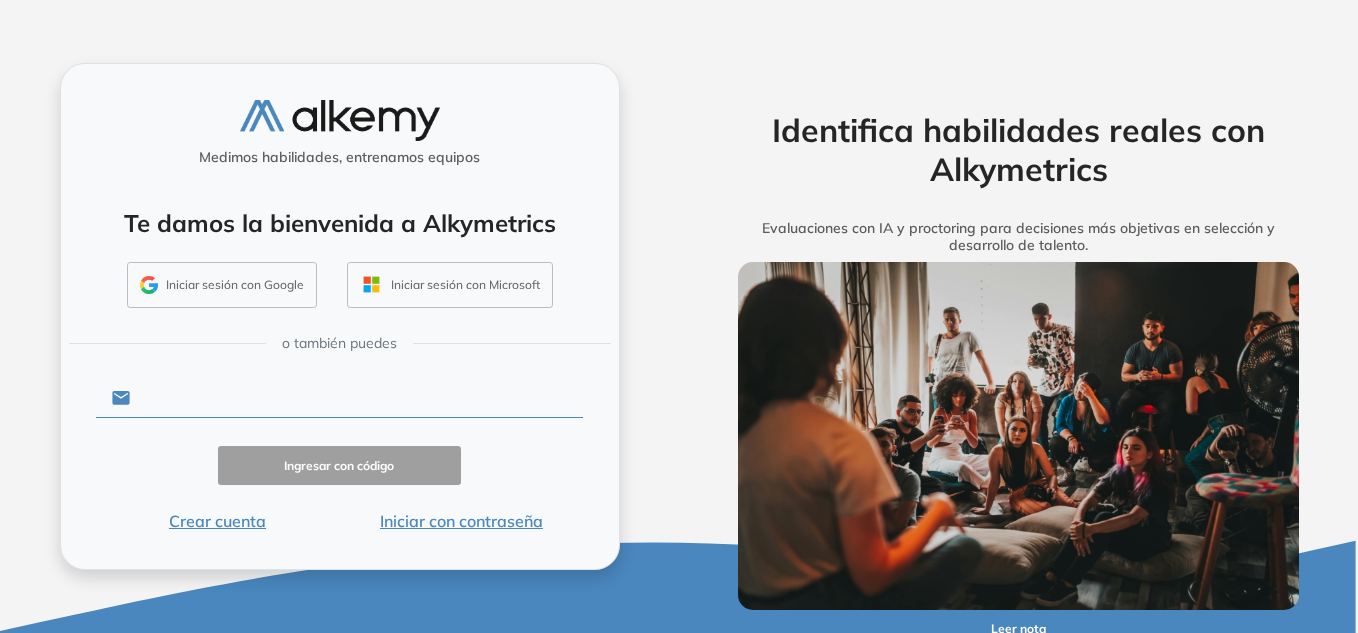 type on "**********" 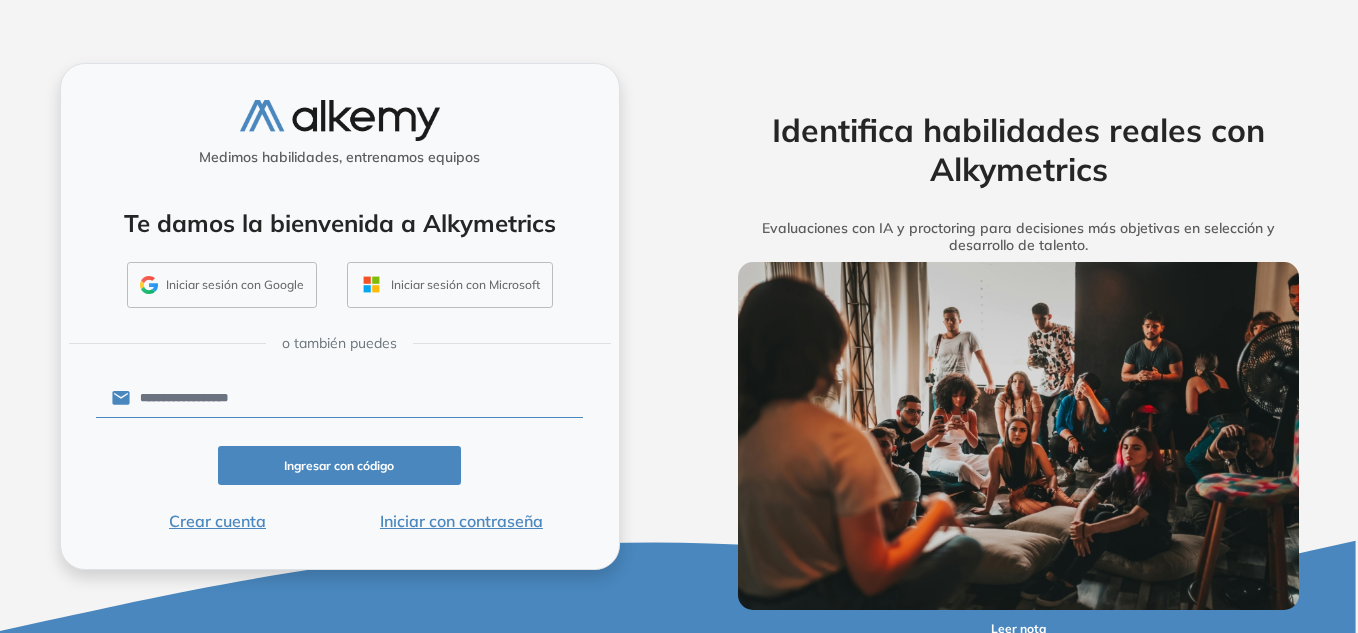click on "Ingresar con código" at bounding box center [340, 465] 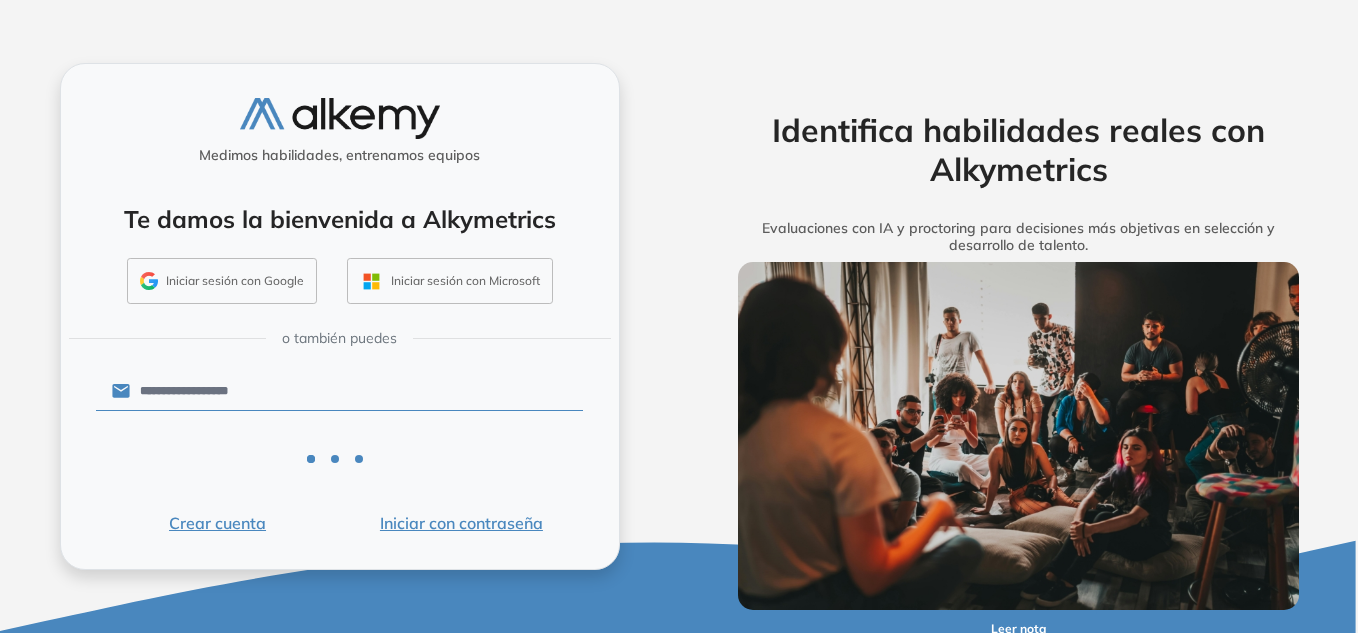 click on "Iniciar con contraseña" at bounding box center [461, 523] 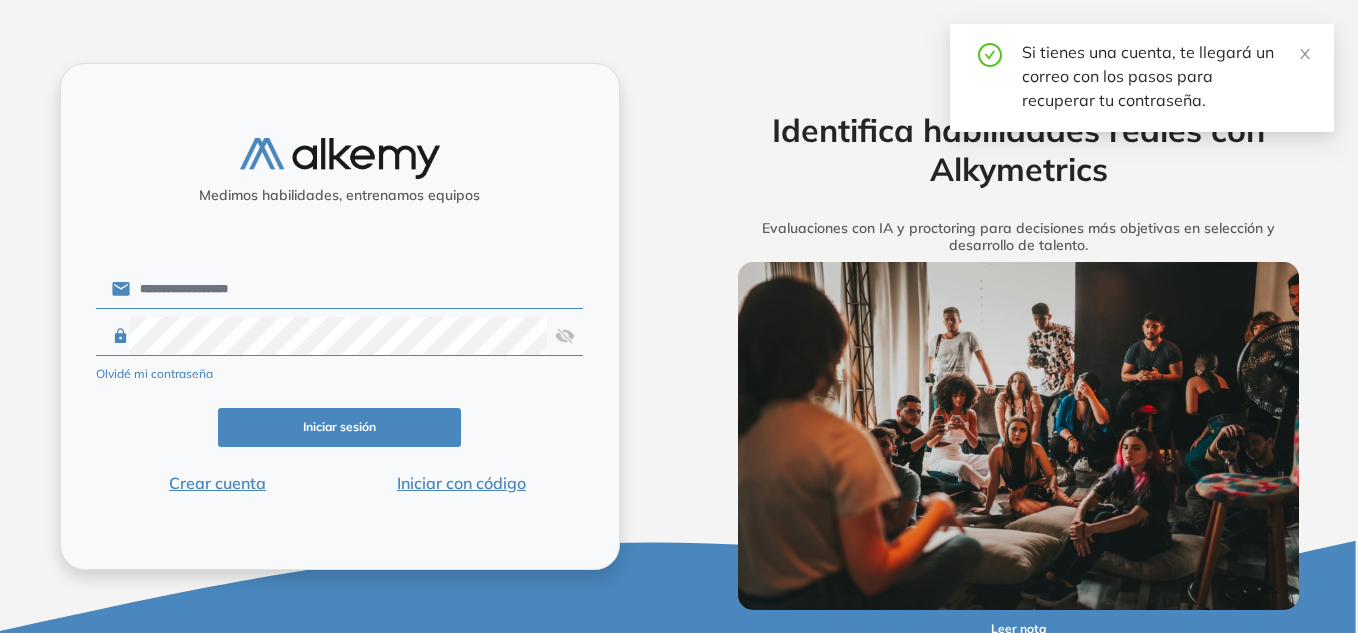 click on "Iniciar sesión" at bounding box center (340, 427) 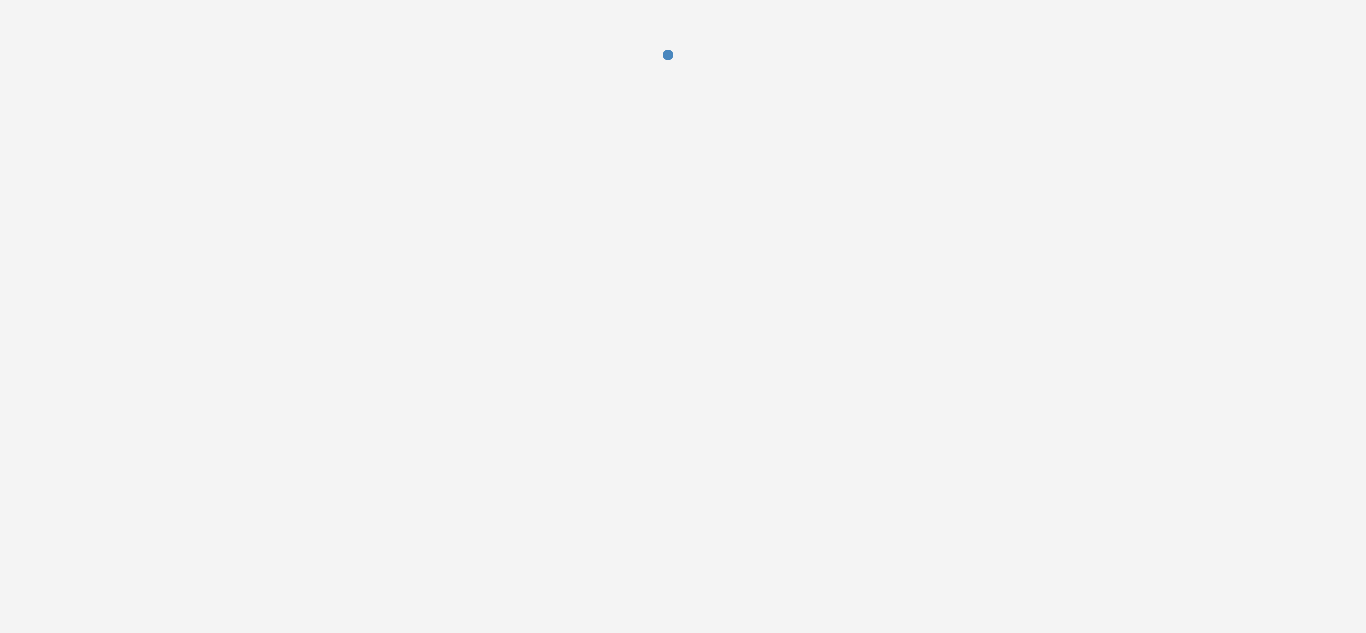 scroll, scrollTop: 0, scrollLeft: 0, axis: both 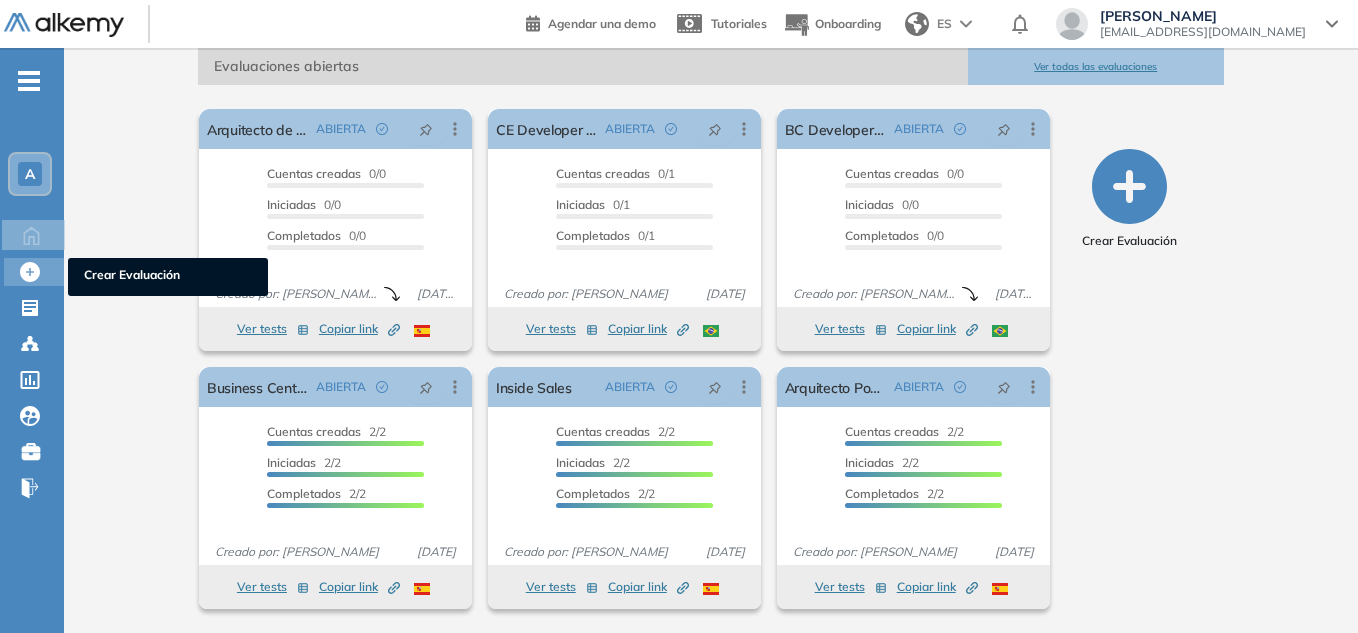 click on "Crear Evaluación" at bounding box center [168, 277] 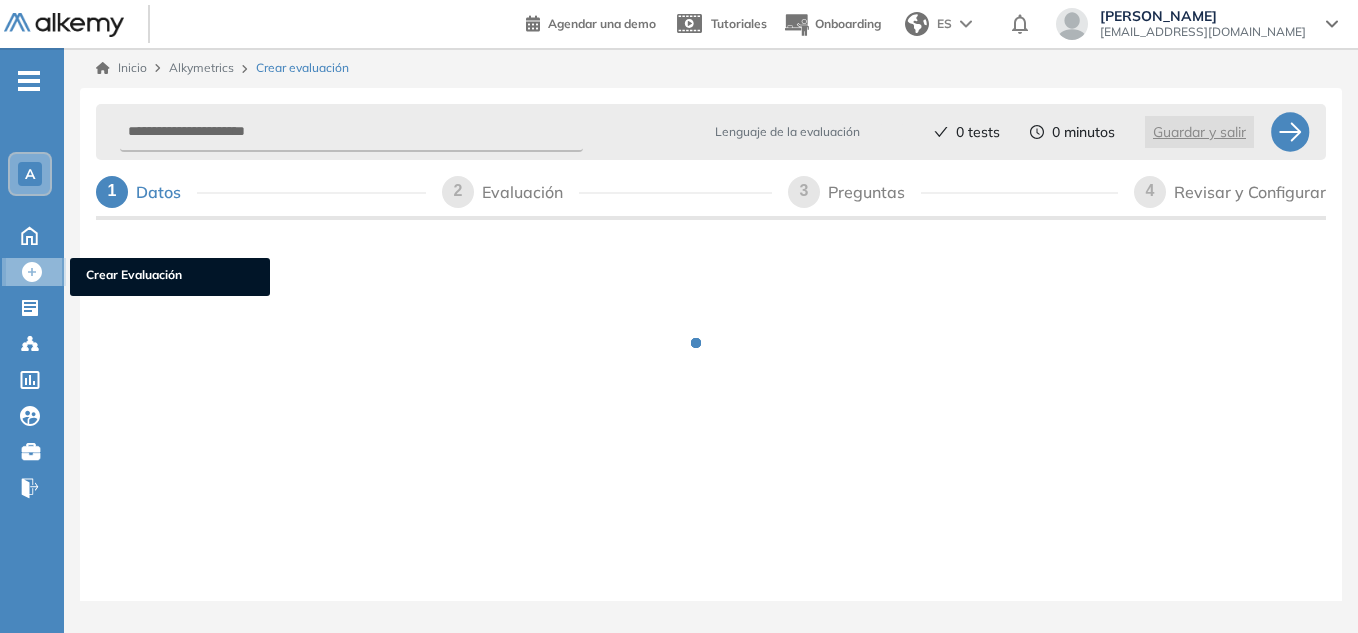 scroll, scrollTop: 0, scrollLeft: 0, axis: both 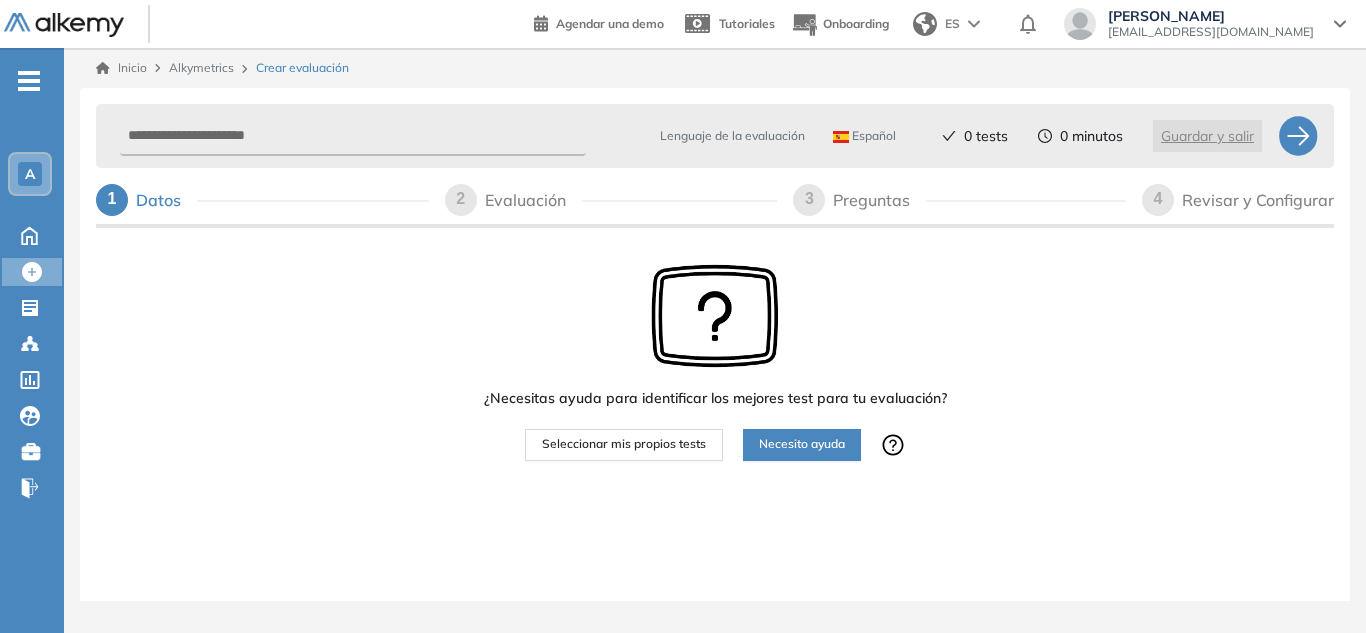 click on "Seleccionar mis propios tests" at bounding box center [624, 444] 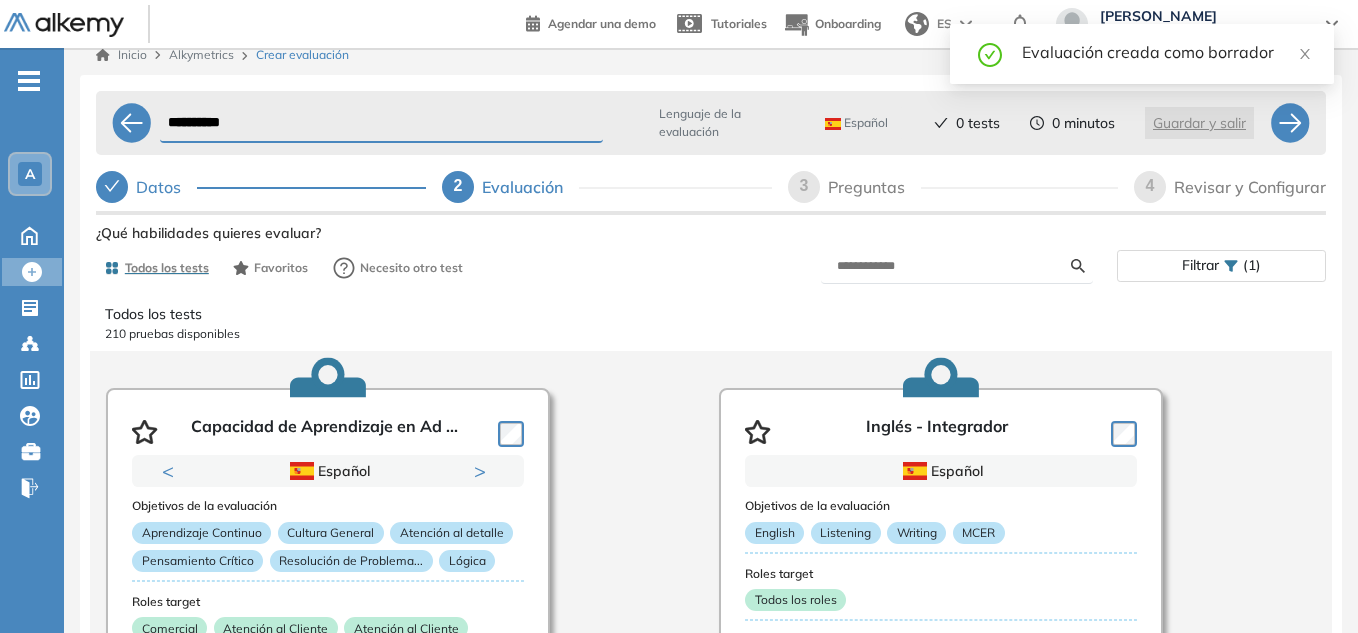scroll, scrollTop: 0, scrollLeft: 0, axis: both 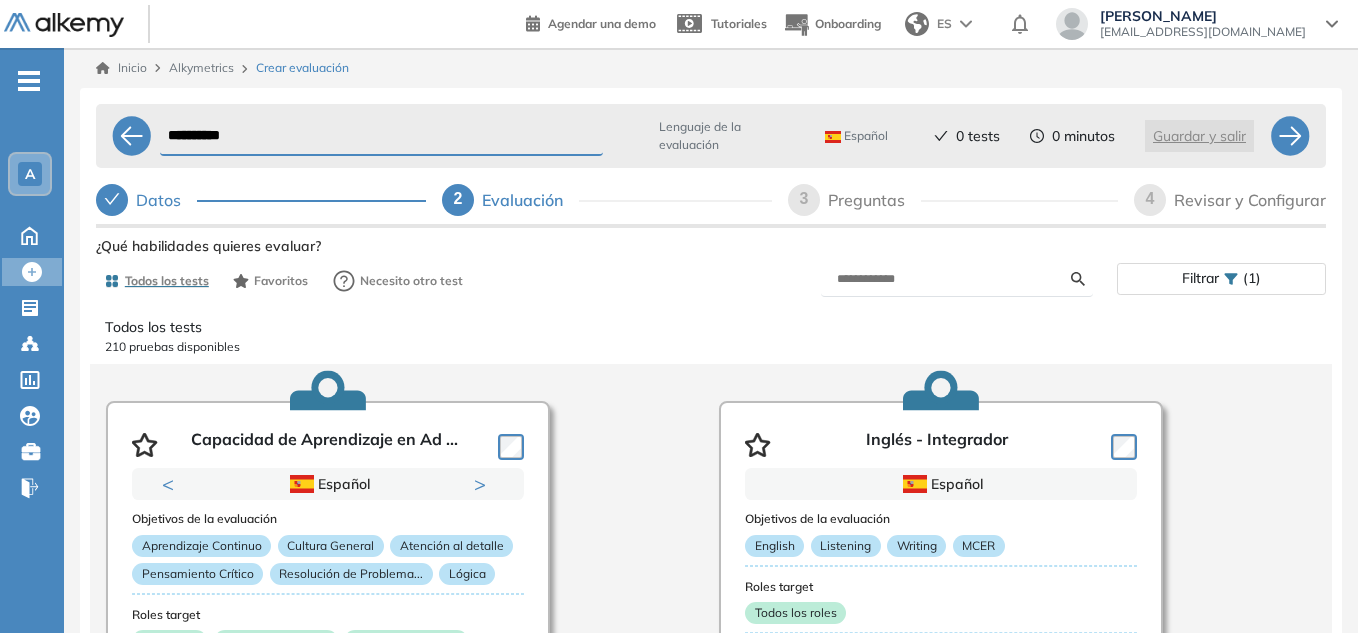 click on "Español" at bounding box center (856, 136) 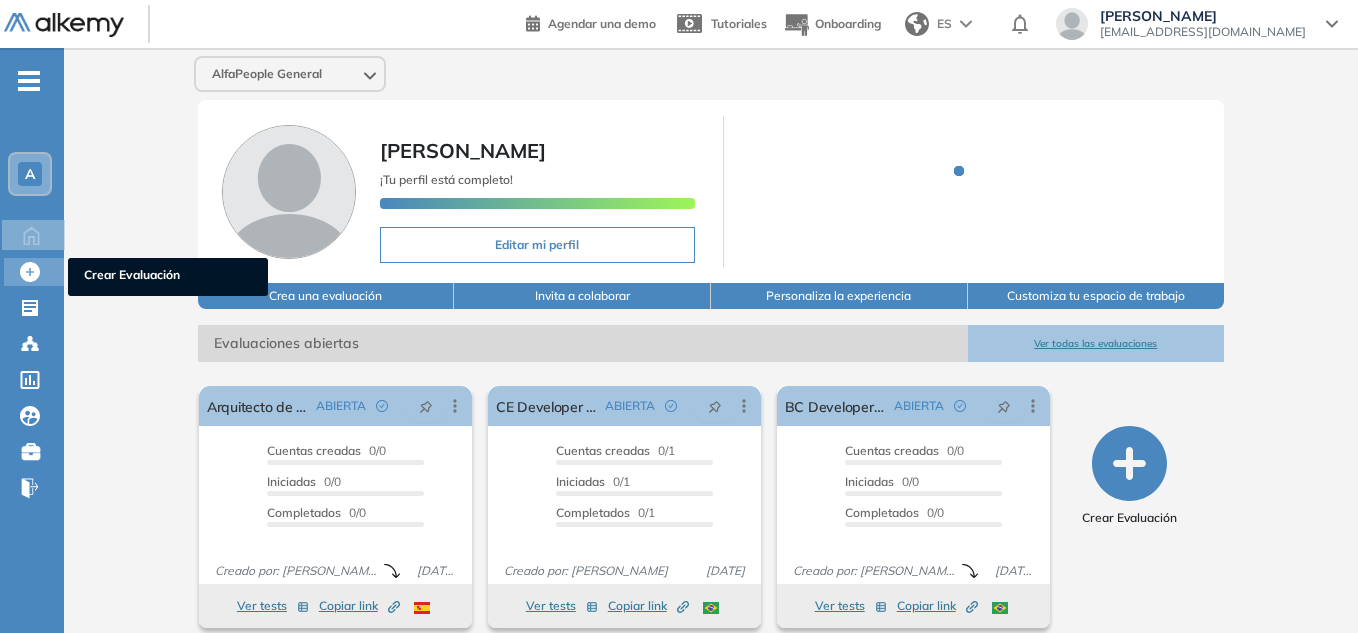 click on "Crear Evaluación" at bounding box center [168, 277] 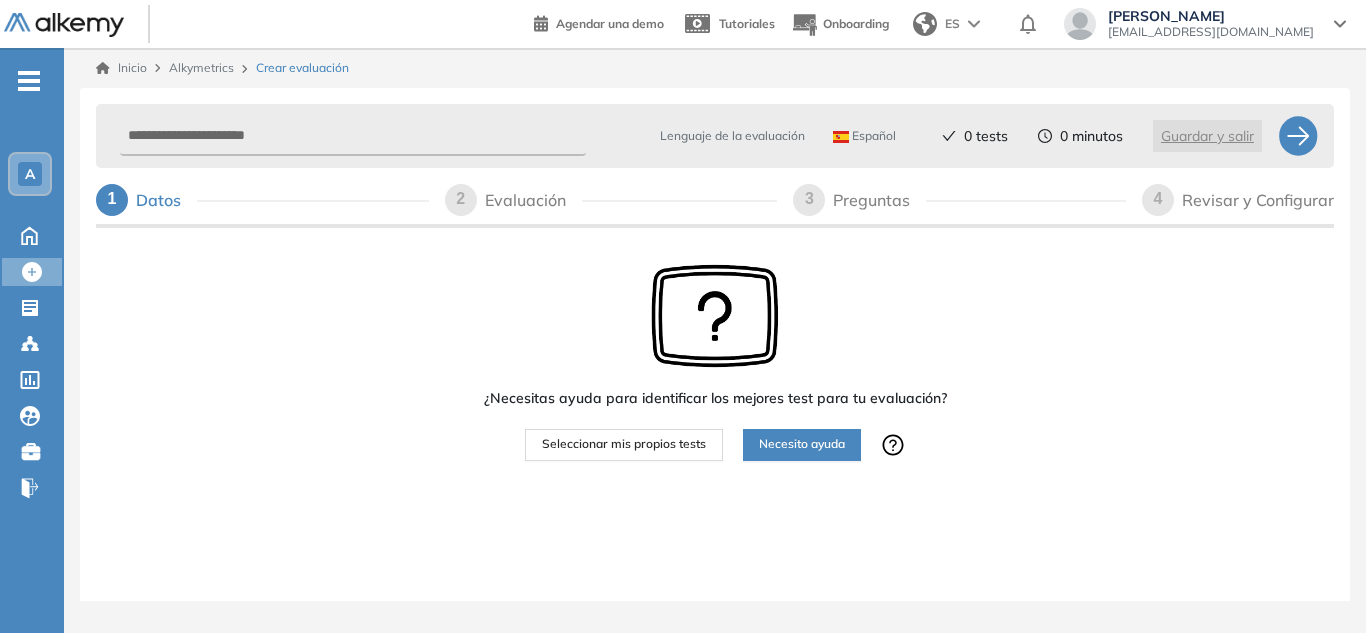 click on "Español" at bounding box center [864, 136] 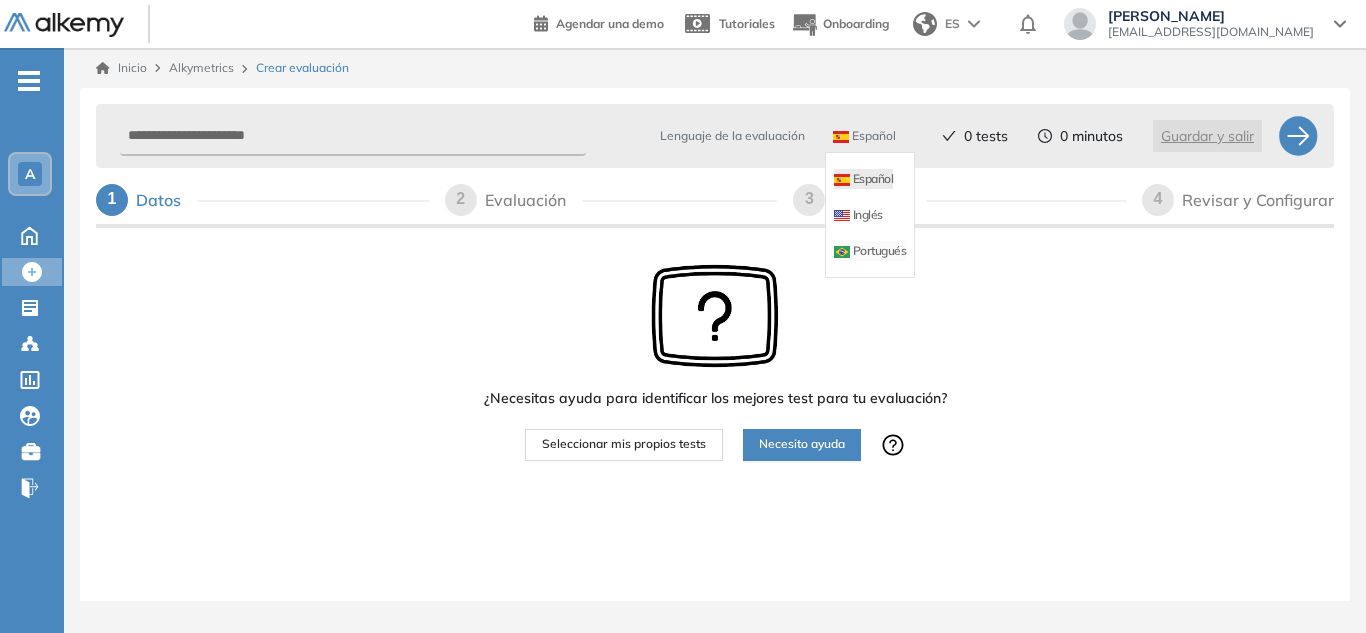 click on "Portugués" at bounding box center (870, 251) 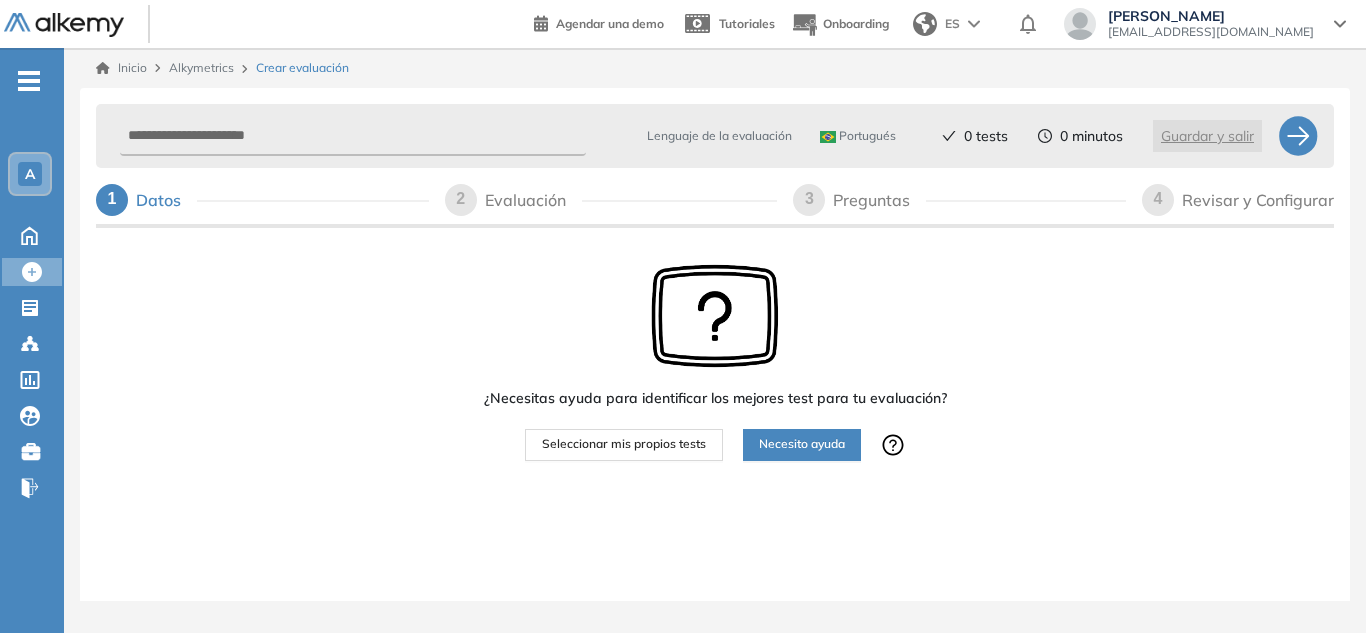 click on "Seleccionar mis propios tests" at bounding box center (624, 444) 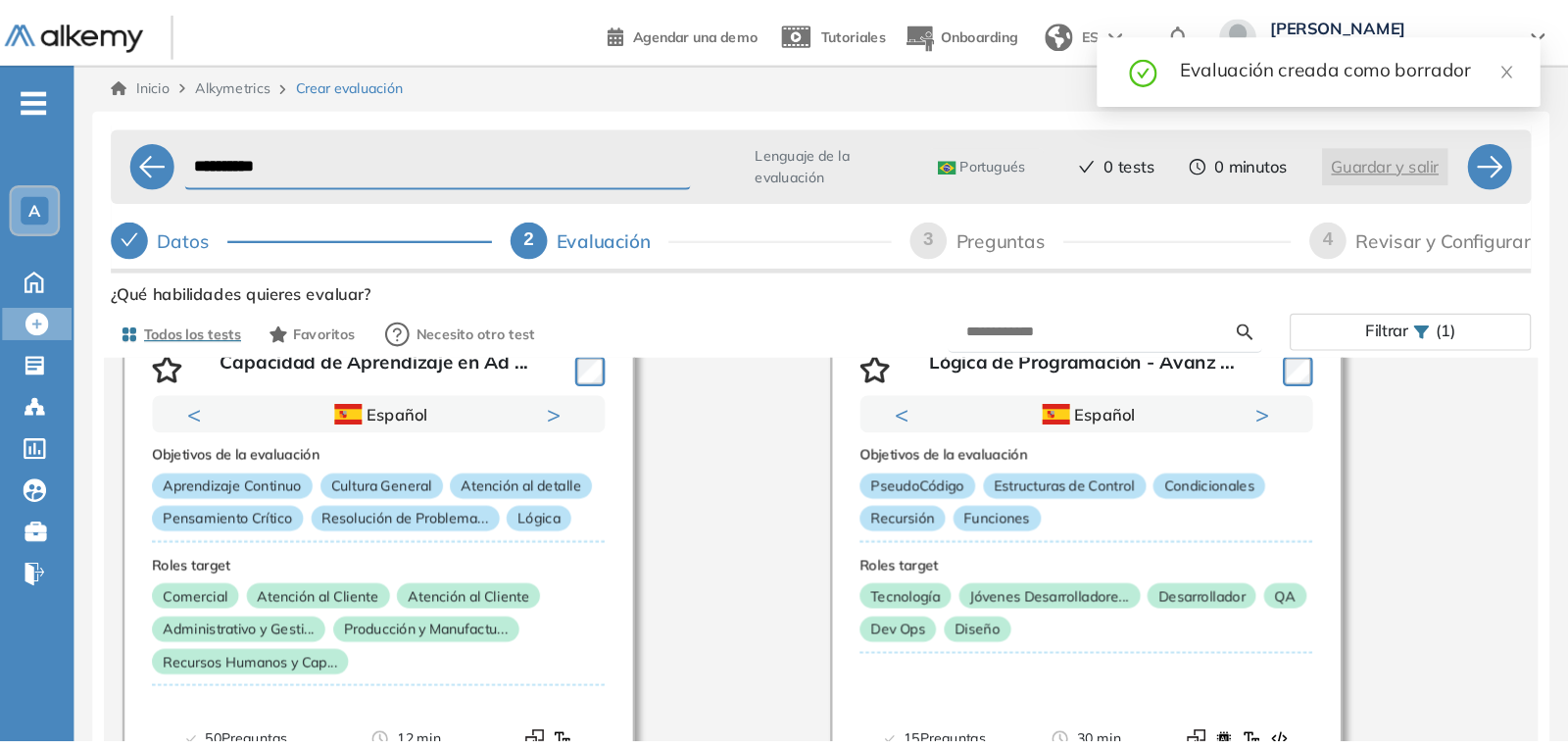 scroll, scrollTop: 0, scrollLeft: 0, axis: both 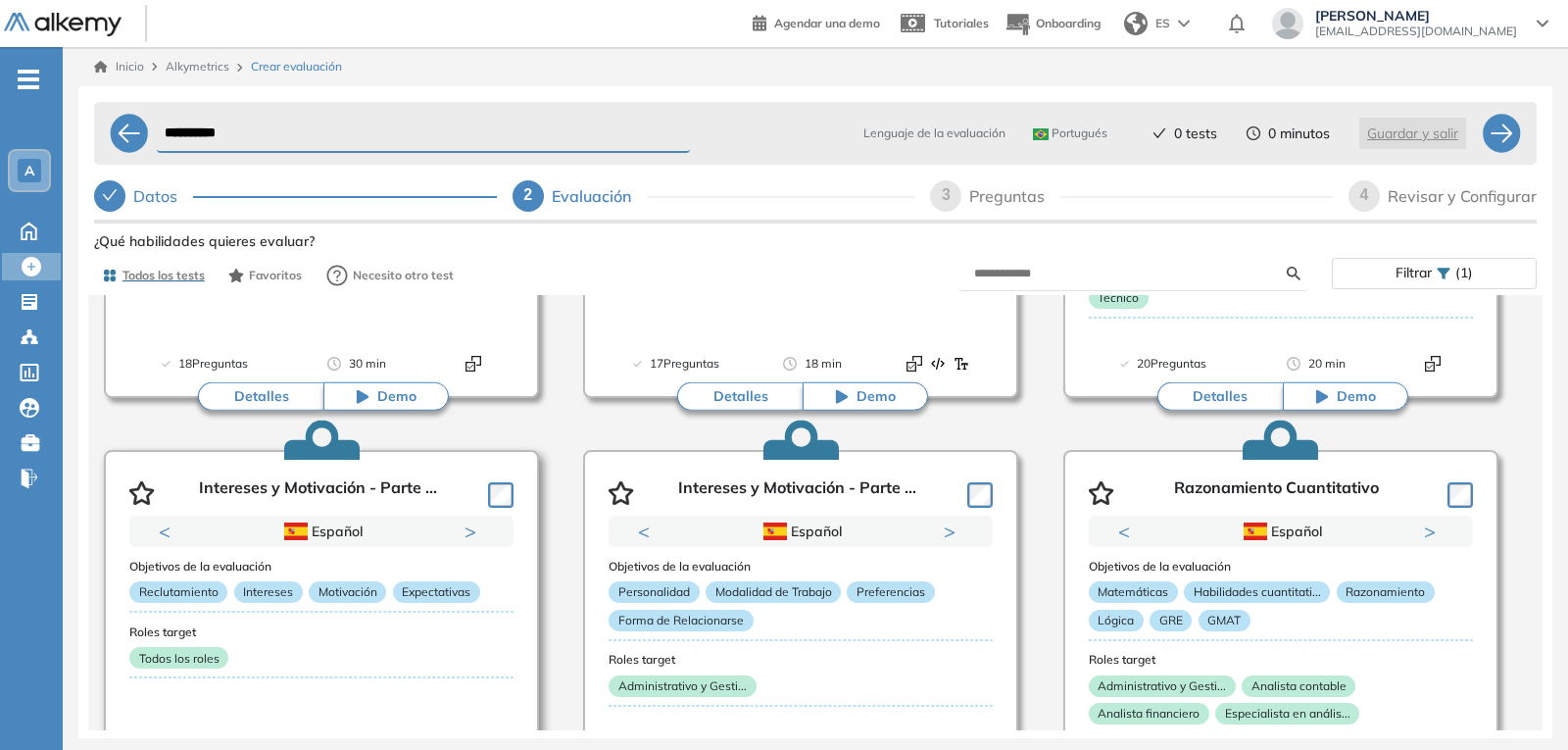click on "Next" at bounding box center (474, 531) 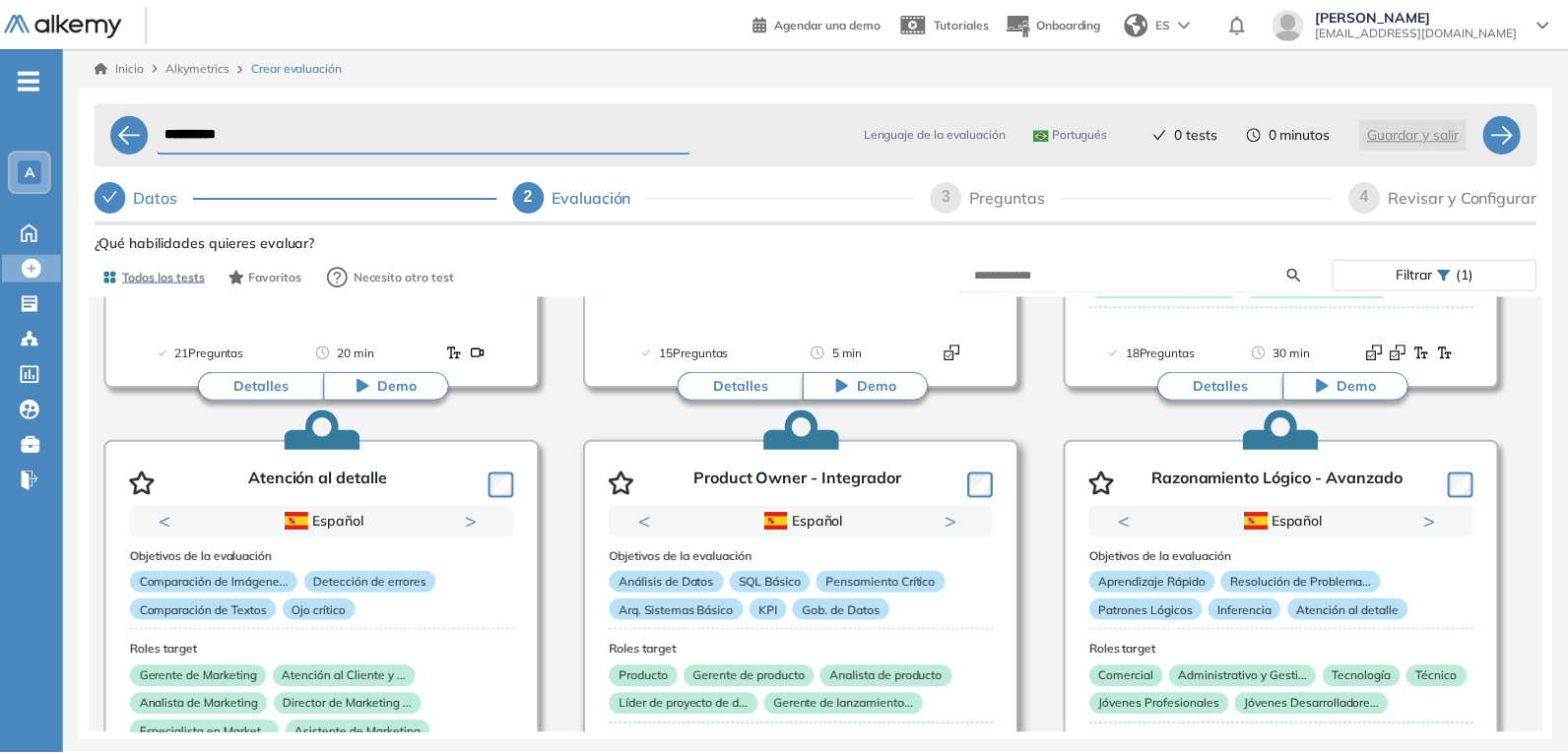 scroll, scrollTop: 1772, scrollLeft: 0, axis: vertical 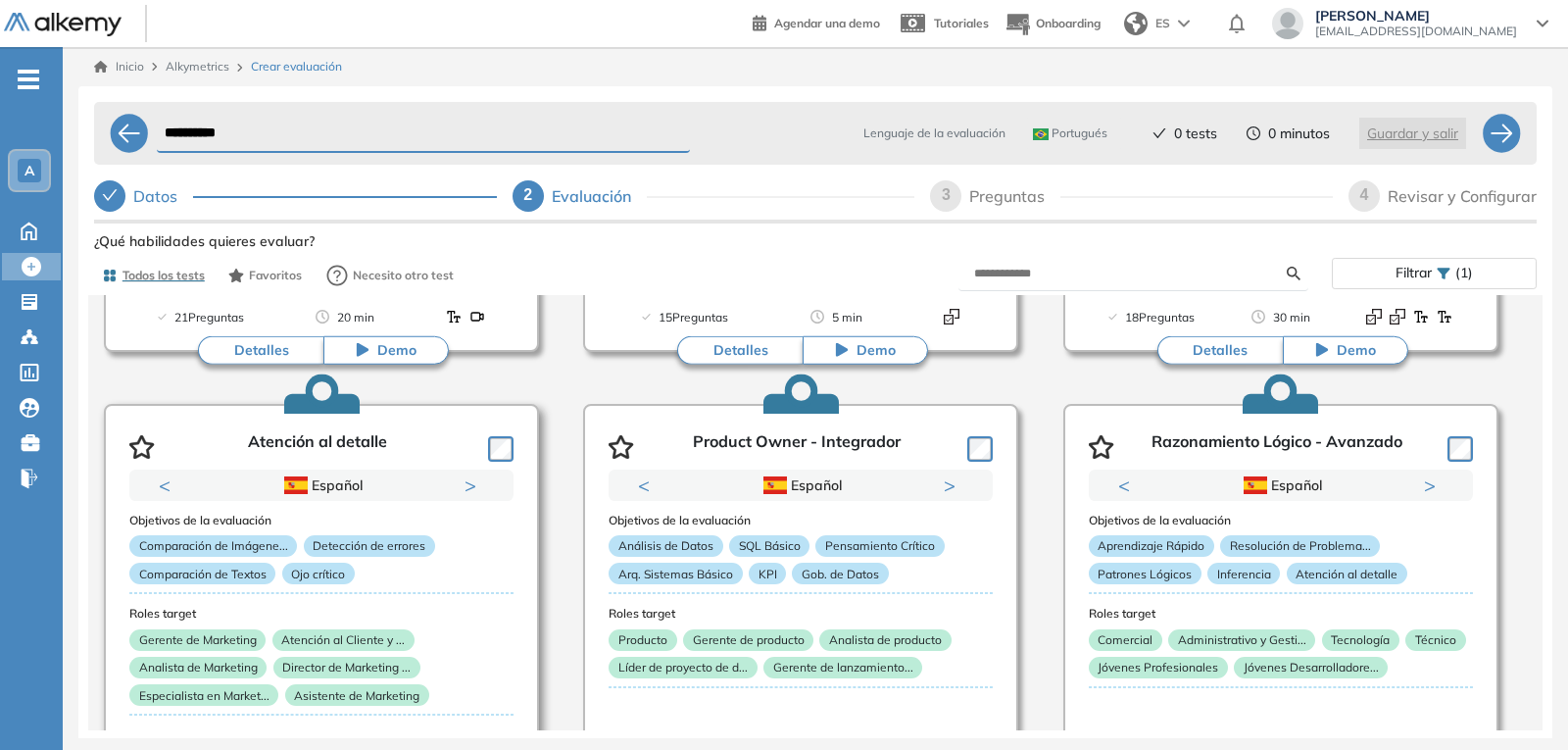 click on "Next" at bounding box center (474, 485) 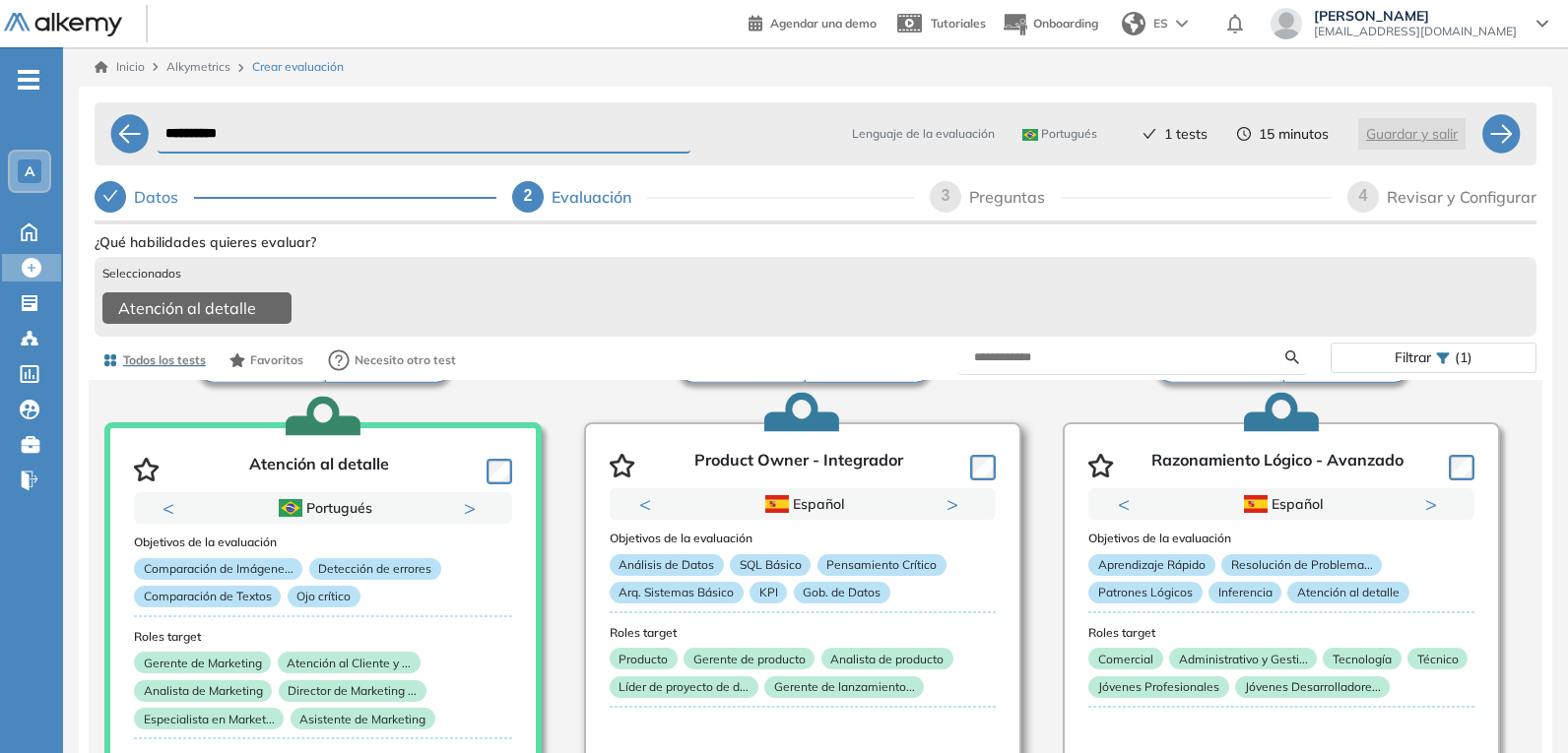 scroll, scrollTop: 1869, scrollLeft: 0, axis: vertical 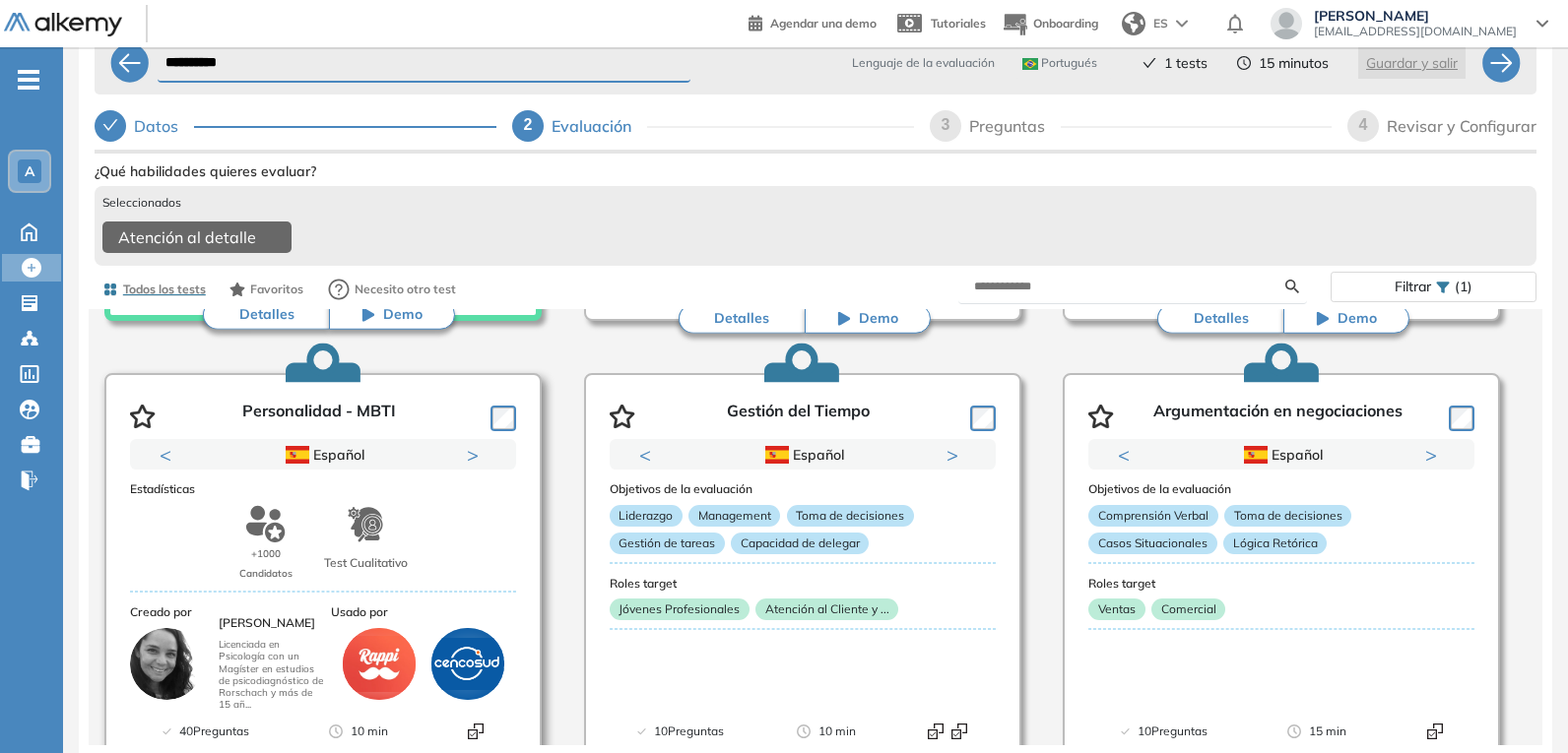 click on "Next" at bounding box center (477, 455) 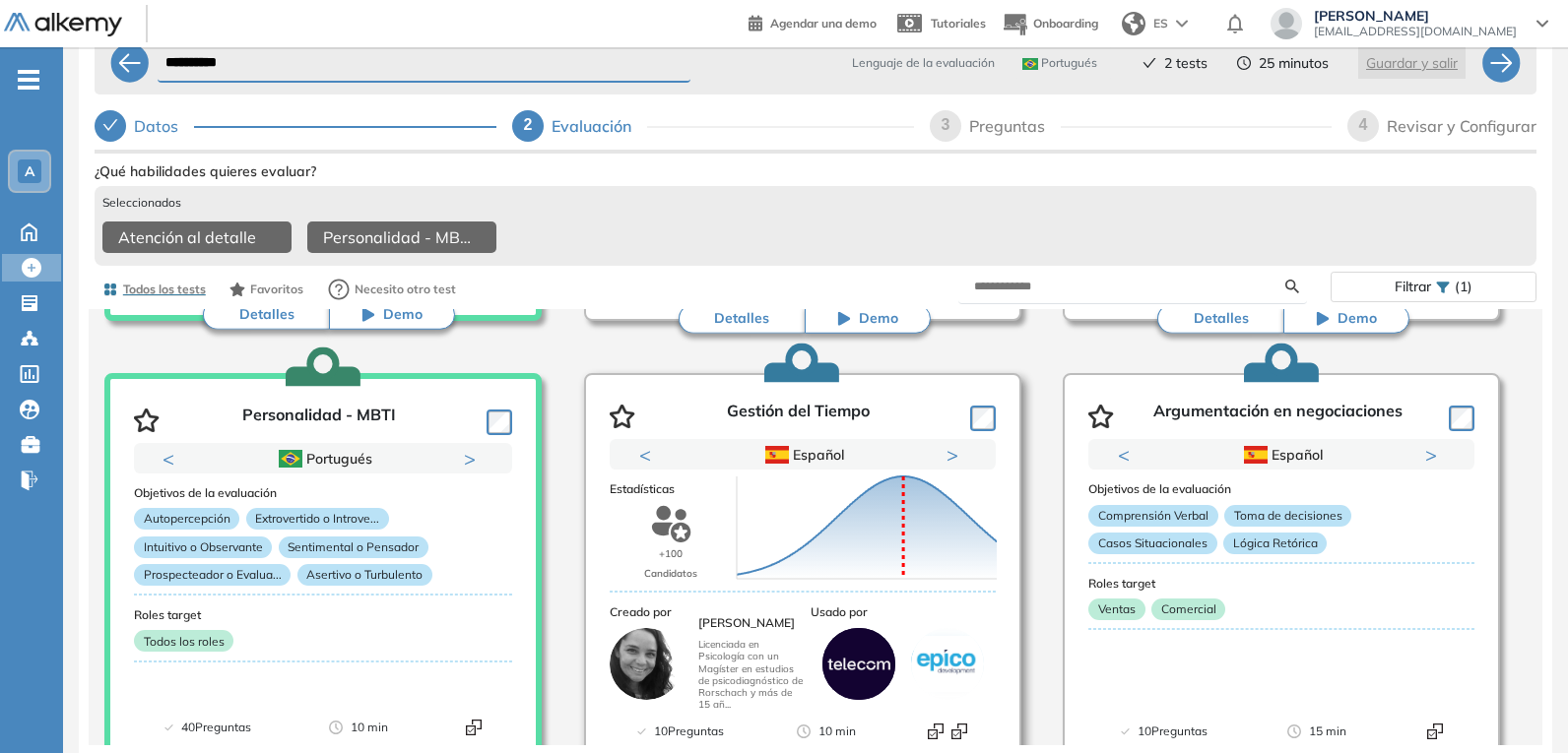 click on "Puntuación 0 10 20 30 40 50 60 70 80 90 100 Promedio" at bounding box center (867, 529) 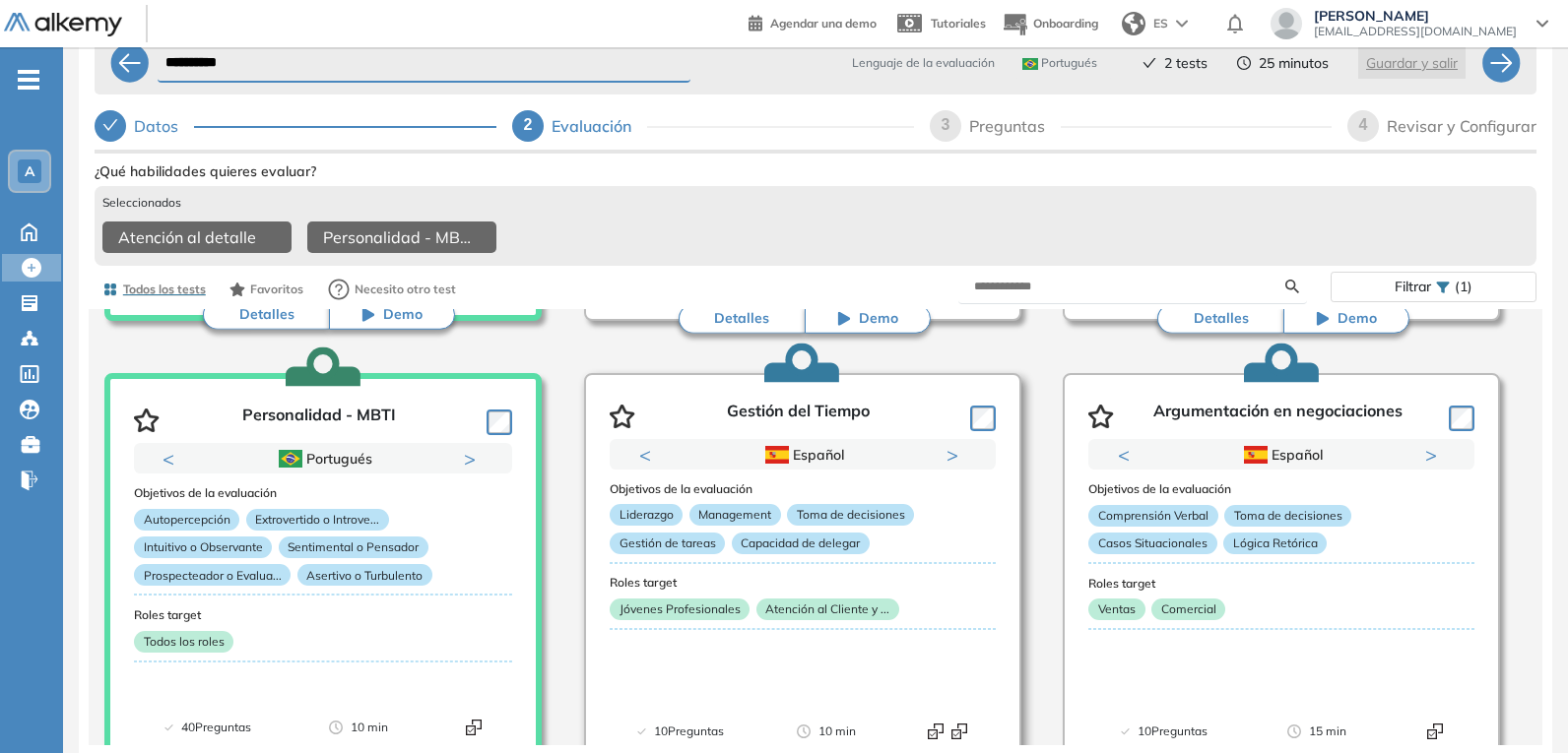 click on "Next" at bounding box center [956, 455] 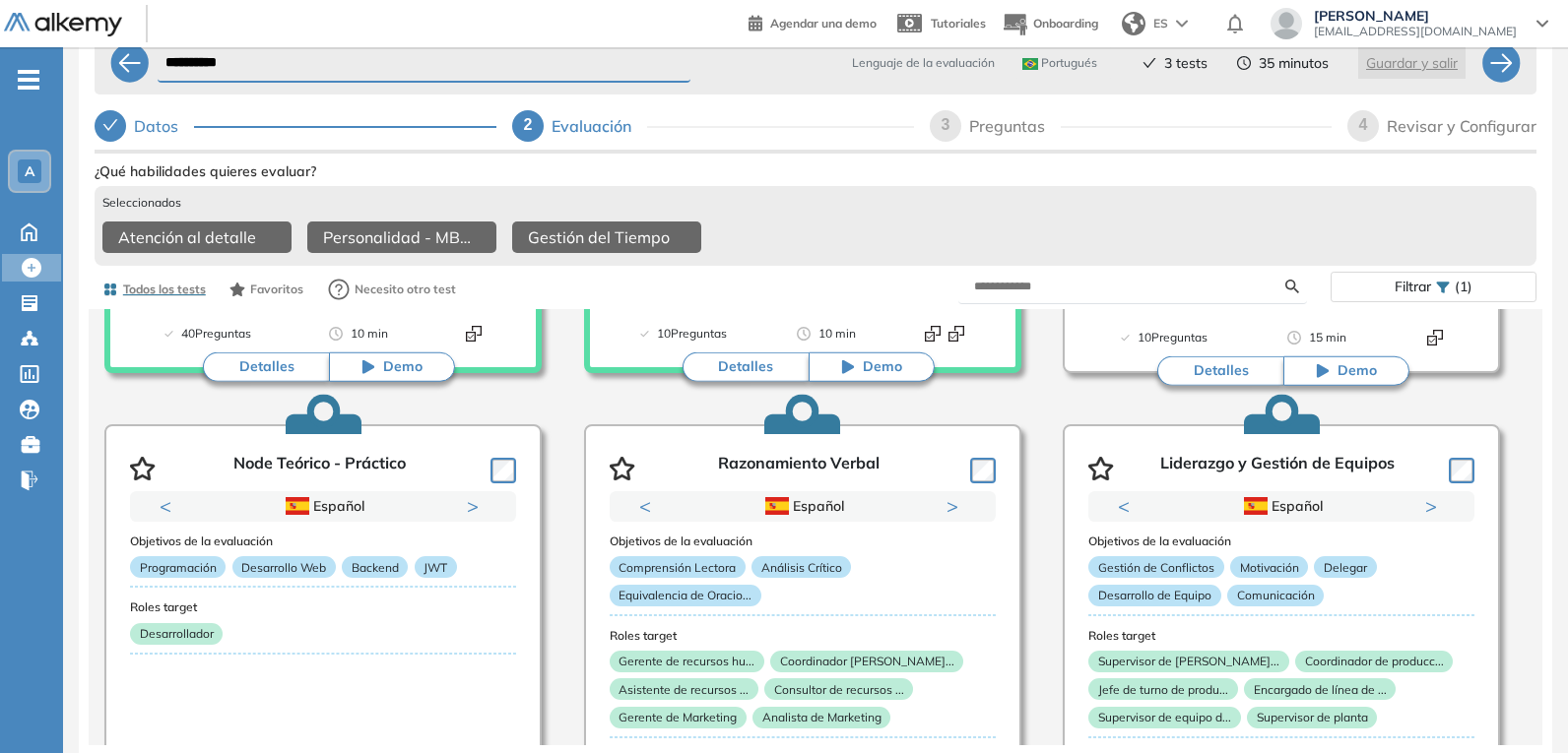 scroll, scrollTop: 2755, scrollLeft: 0, axis: vertical 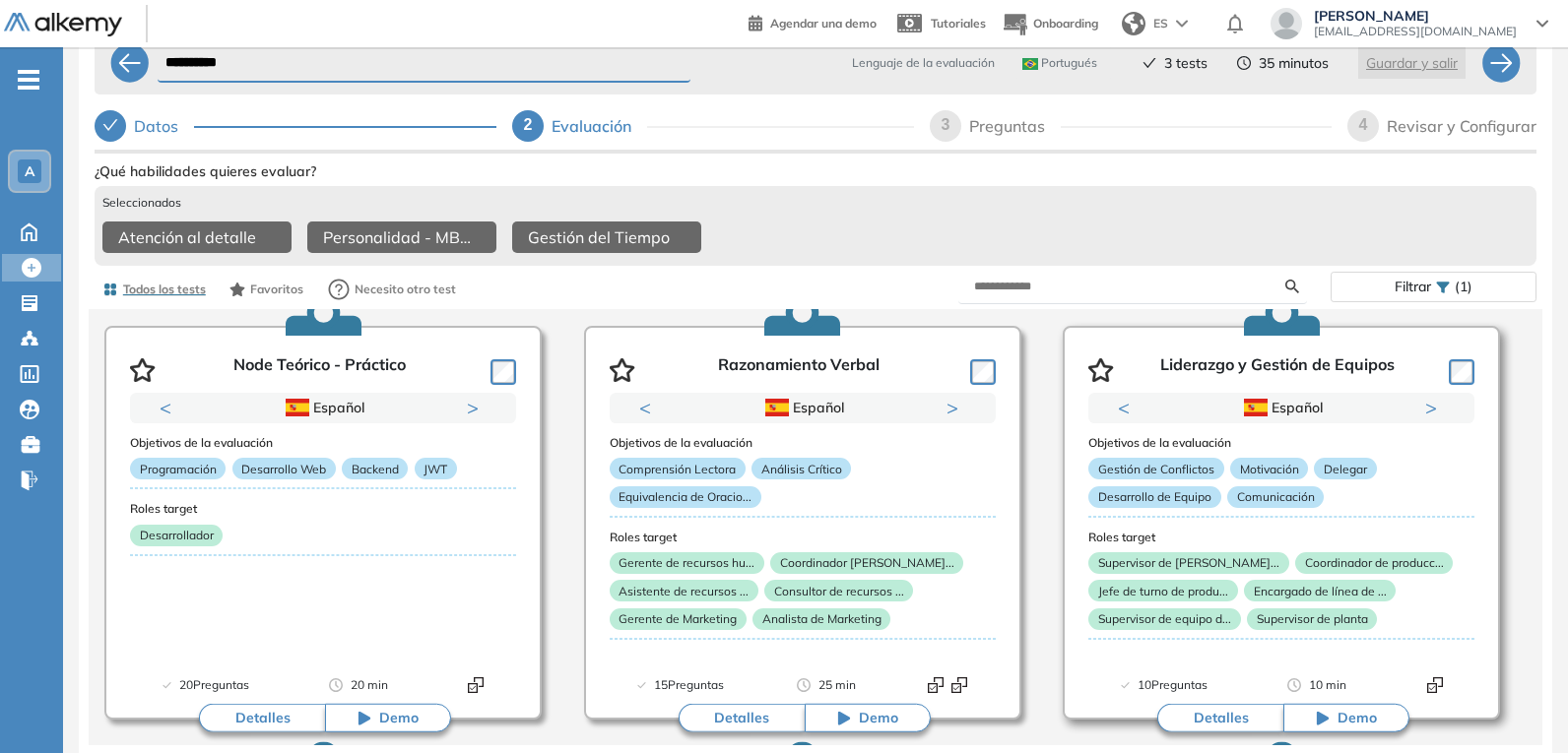 click on "Next" at bounding box center (1435, 408) 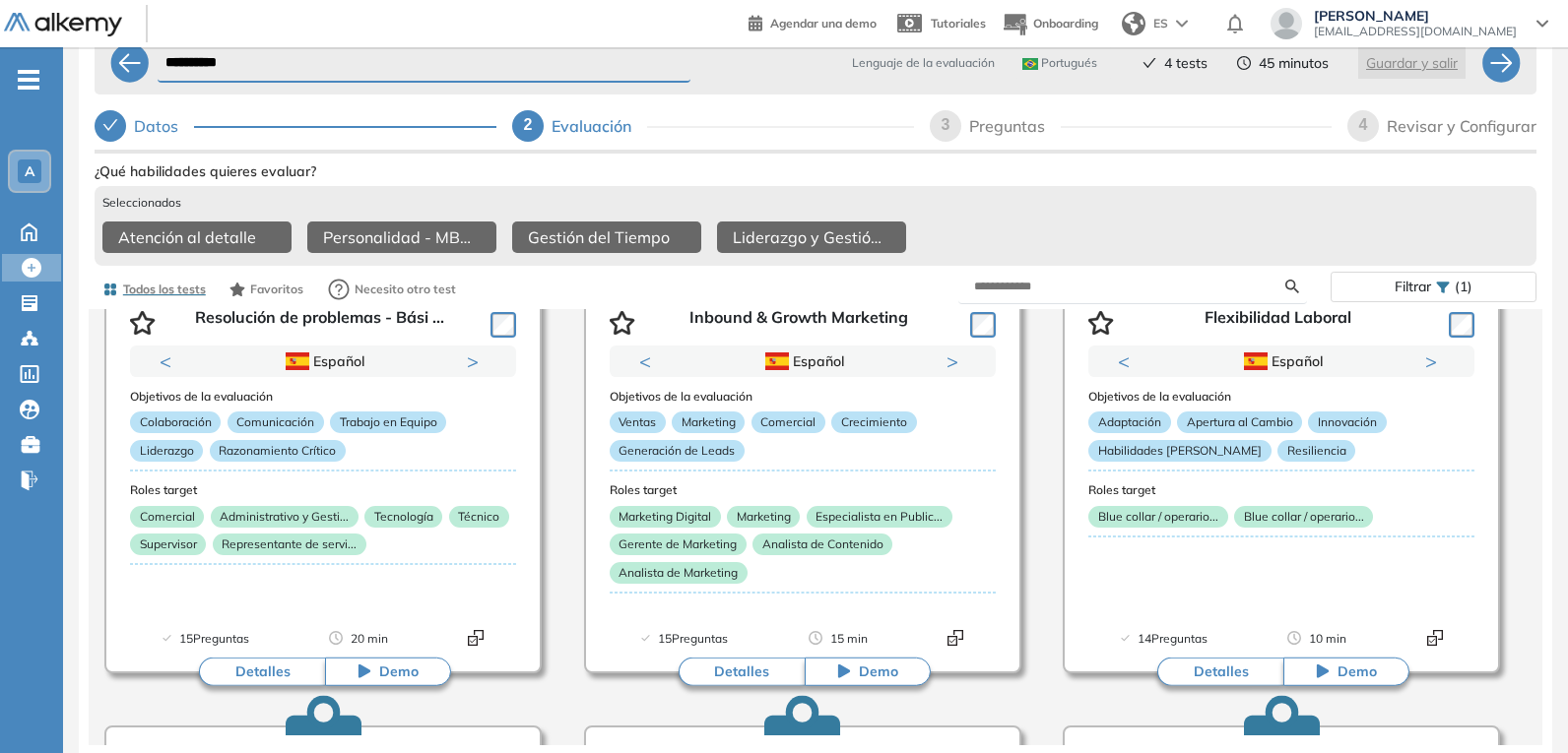 scroll, scrollTop: 3149, scrollLeft: 0, axis: vertical 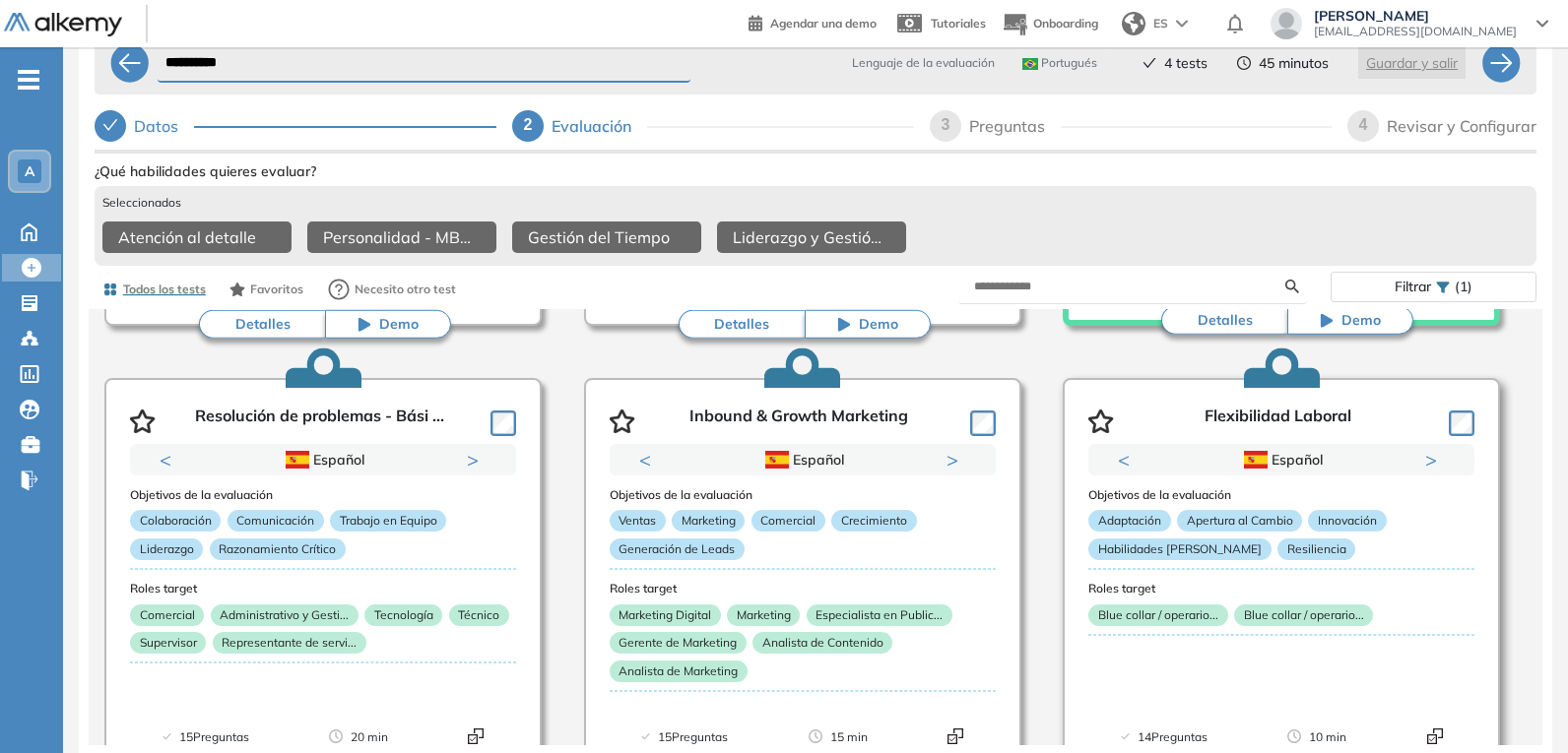 click on "Next" at bounding box center [1435, 460] 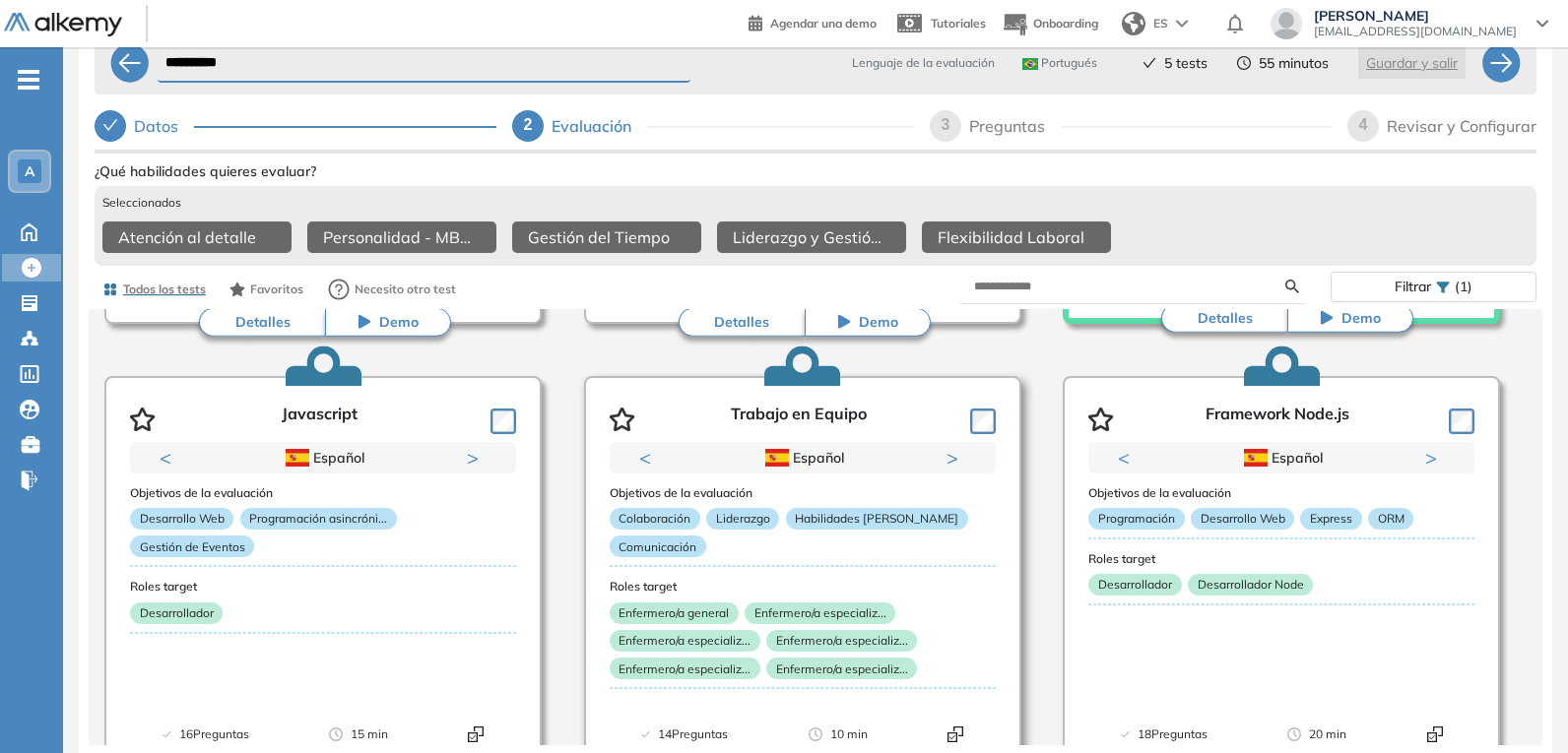 scroll, scrollTop: 3641, scrollLeft: 0, axis: vertical 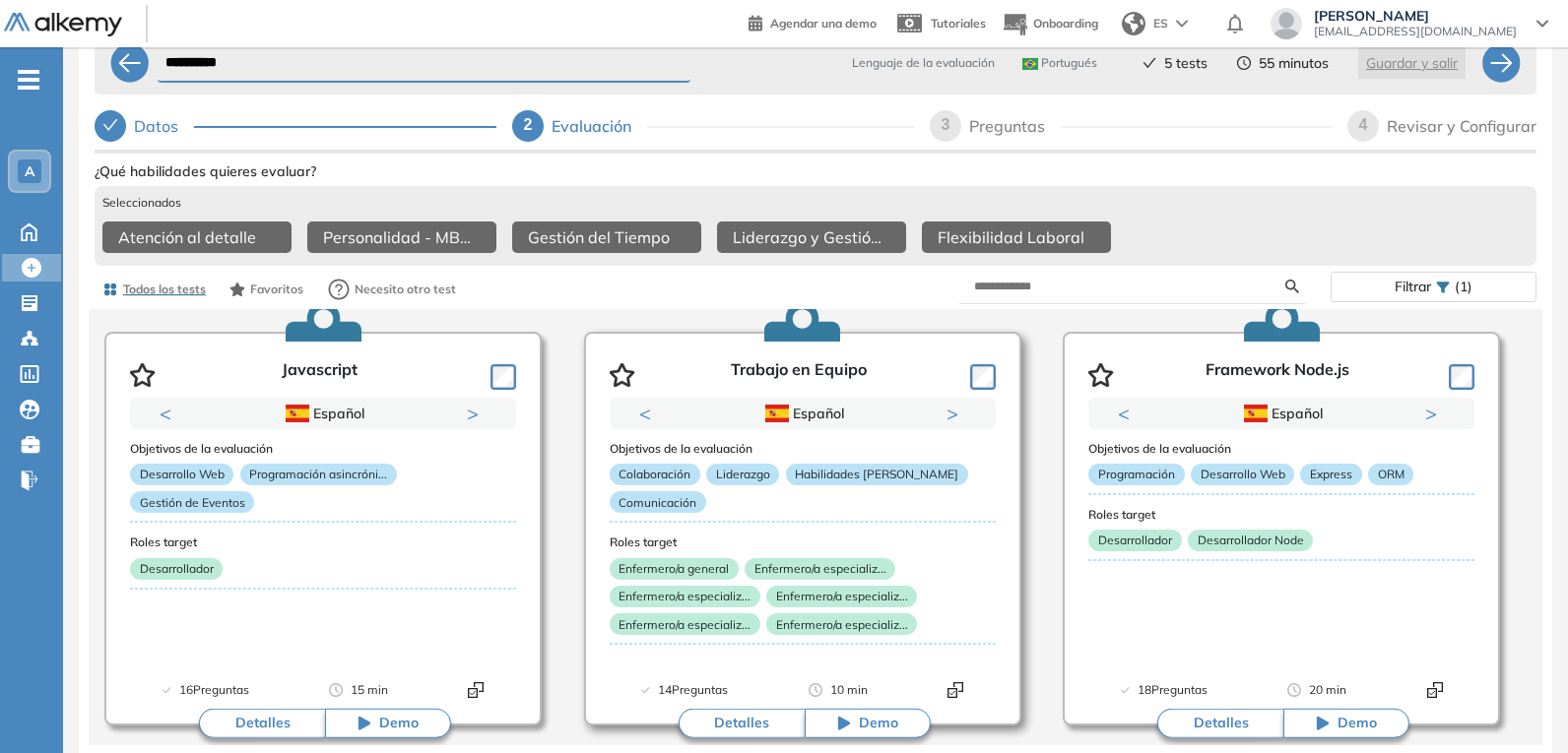 click on "Next" at bounding box center (956, 413) 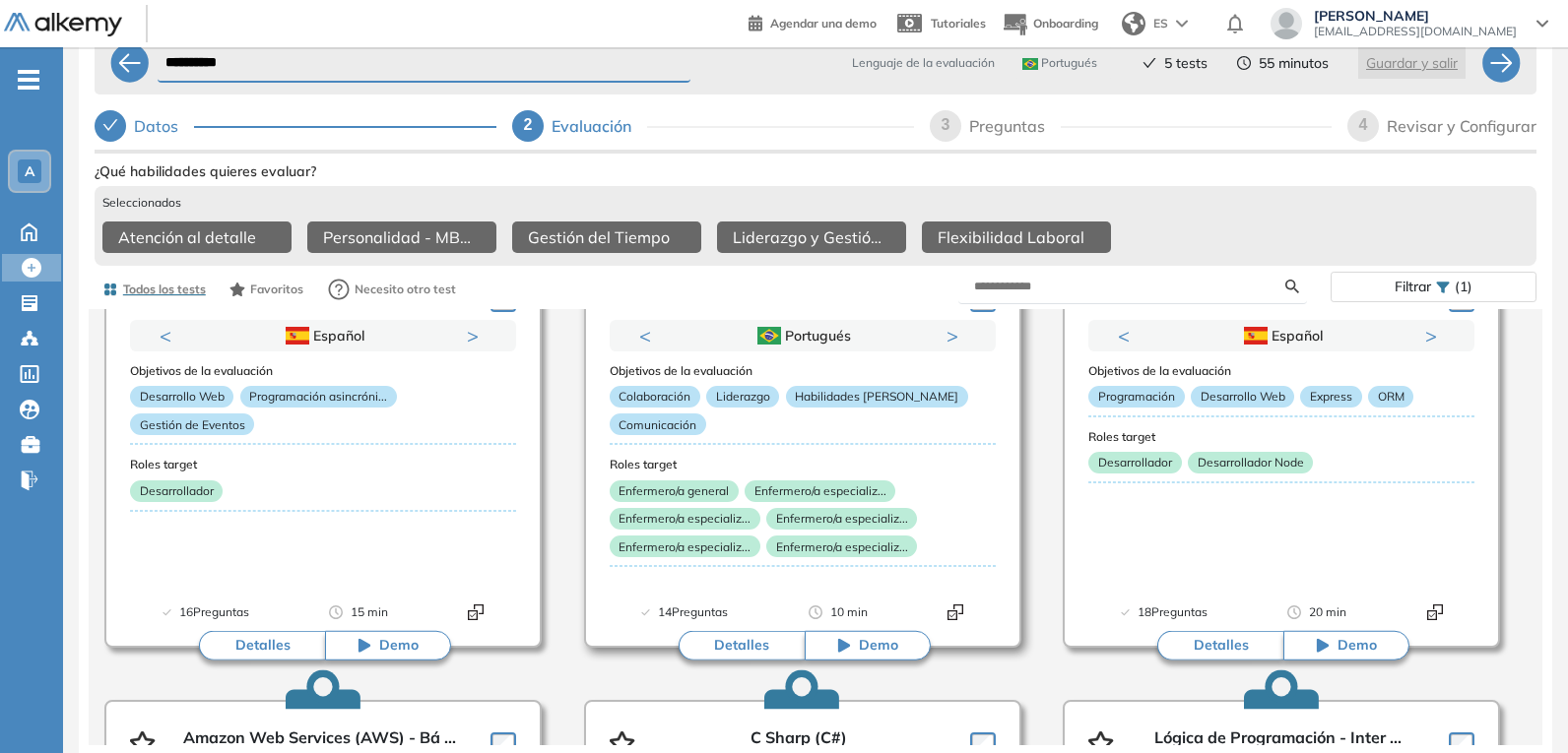 scroll, scrollTop: 3641, scrollLeft: 0, axis: vertical 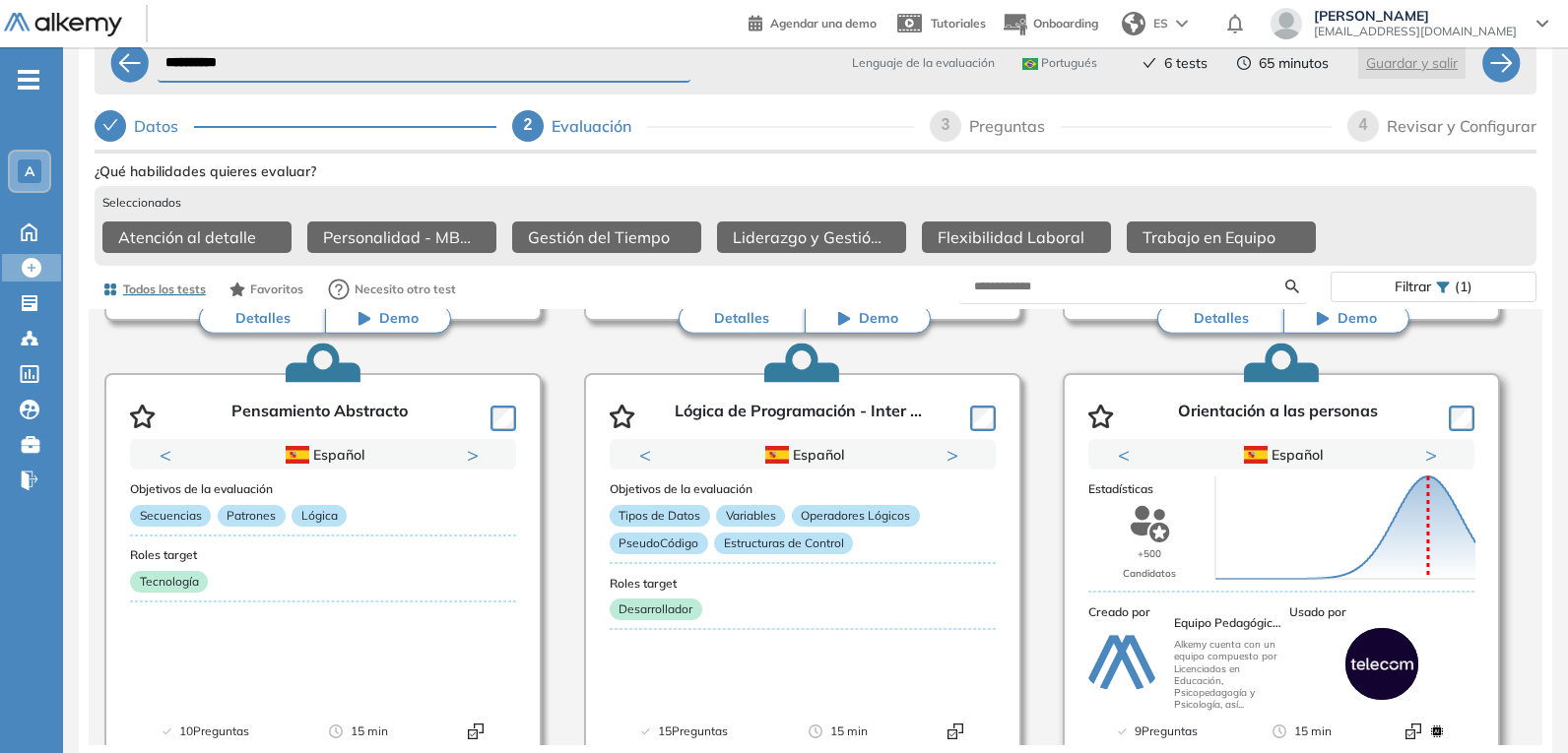 click on "Next" at bounding box center [1435, 455] 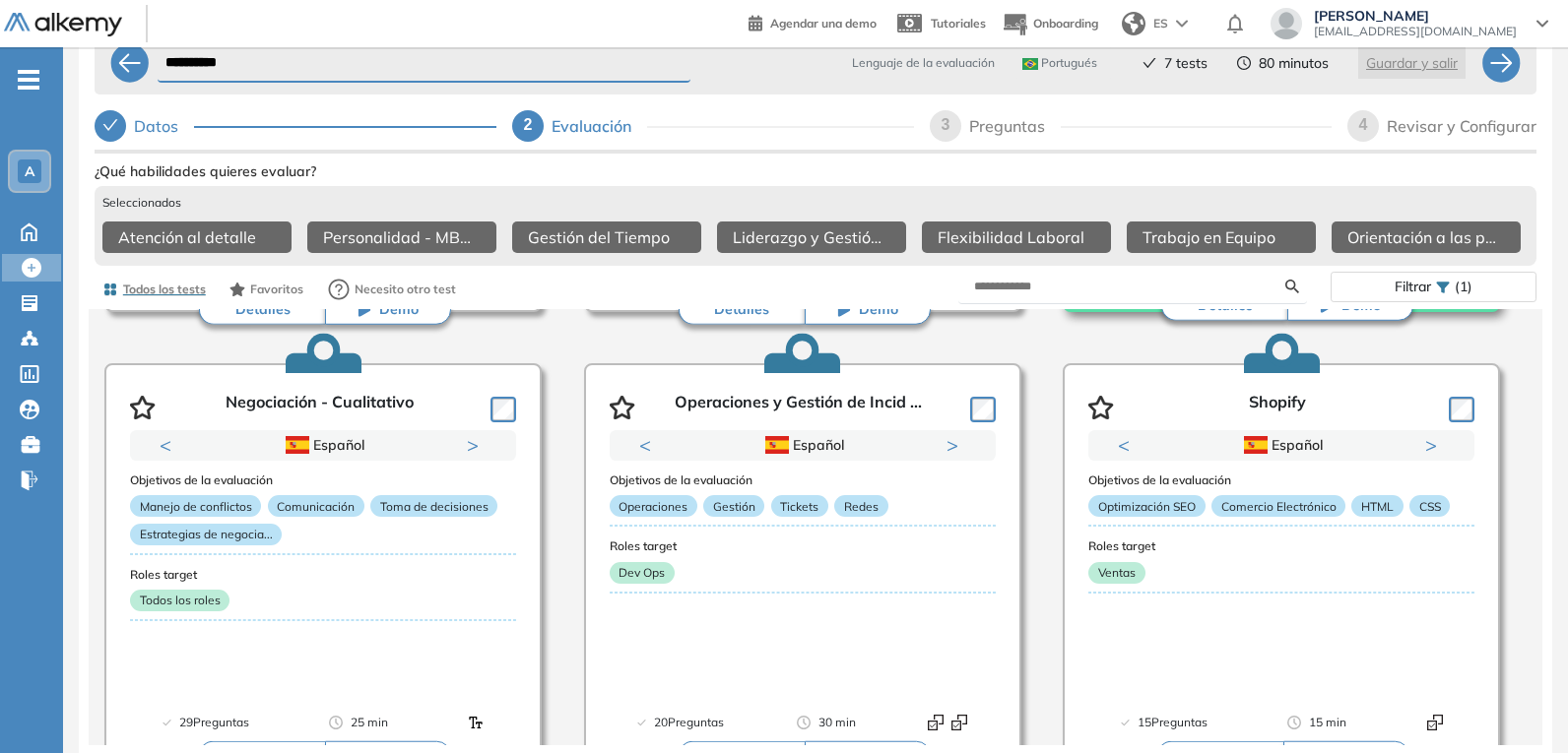 scroll, scrollTop: 4984, scrollLeft: 0, axis: vertical 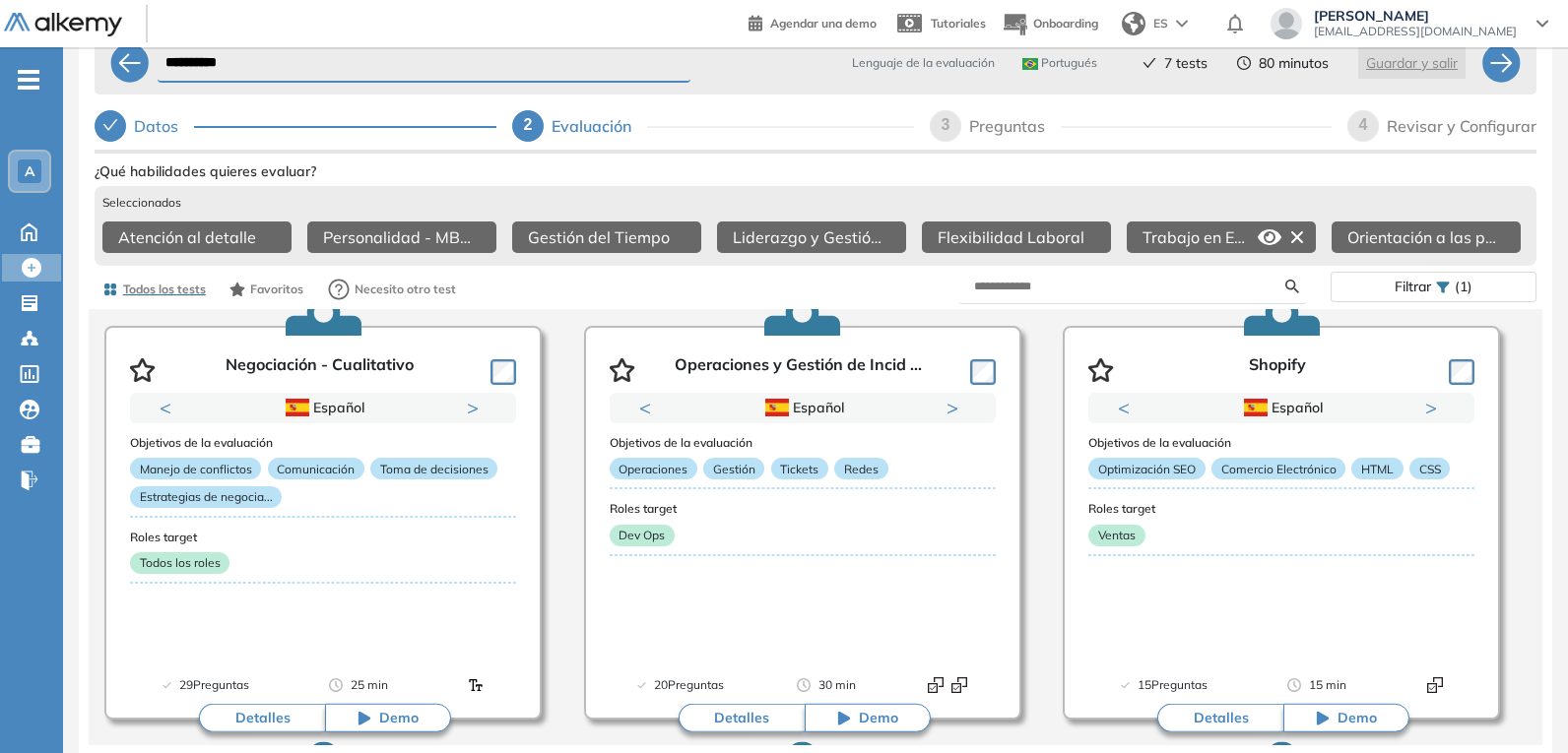 click 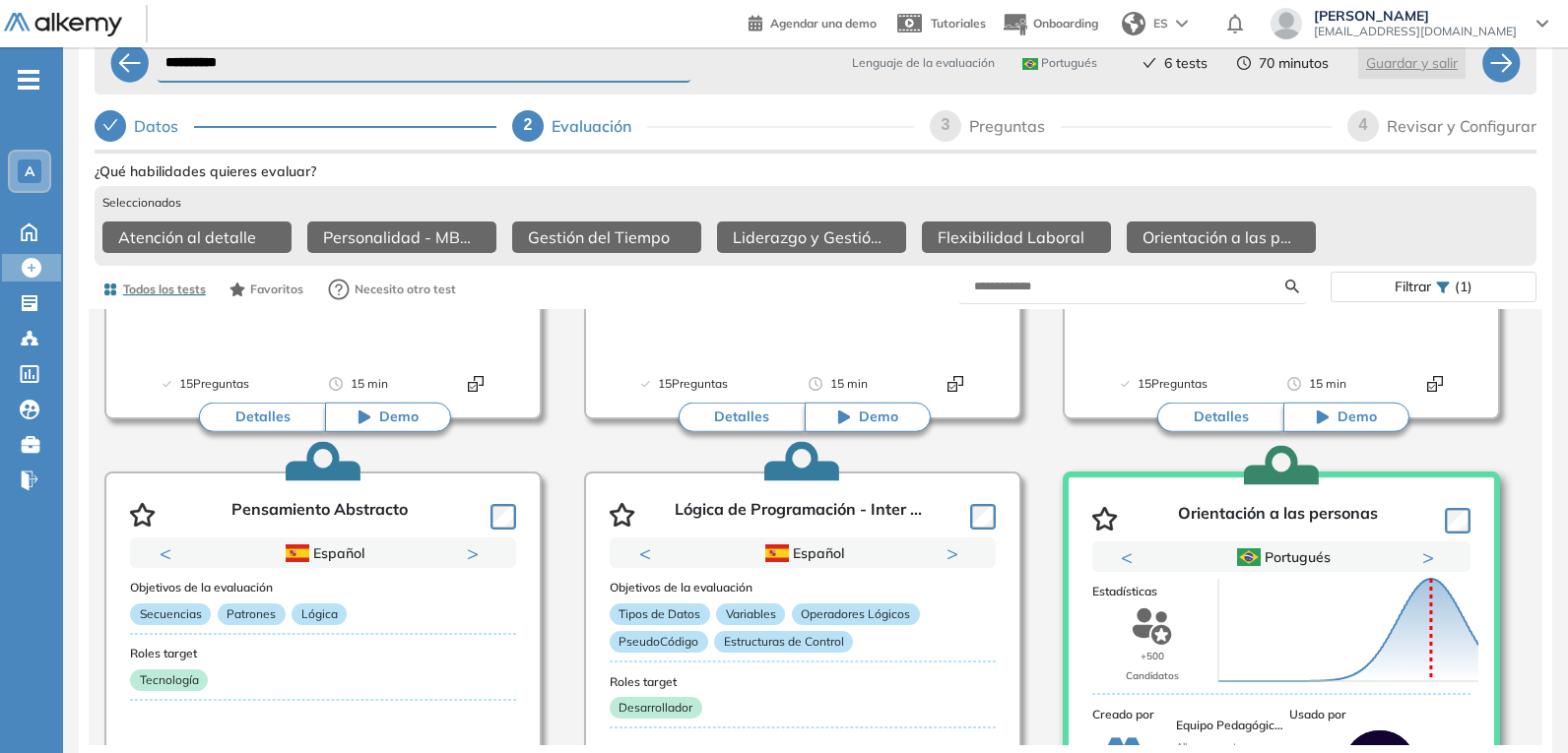 scroll, scrollTop: 4491, scrollLeft: 0, axis: vertical 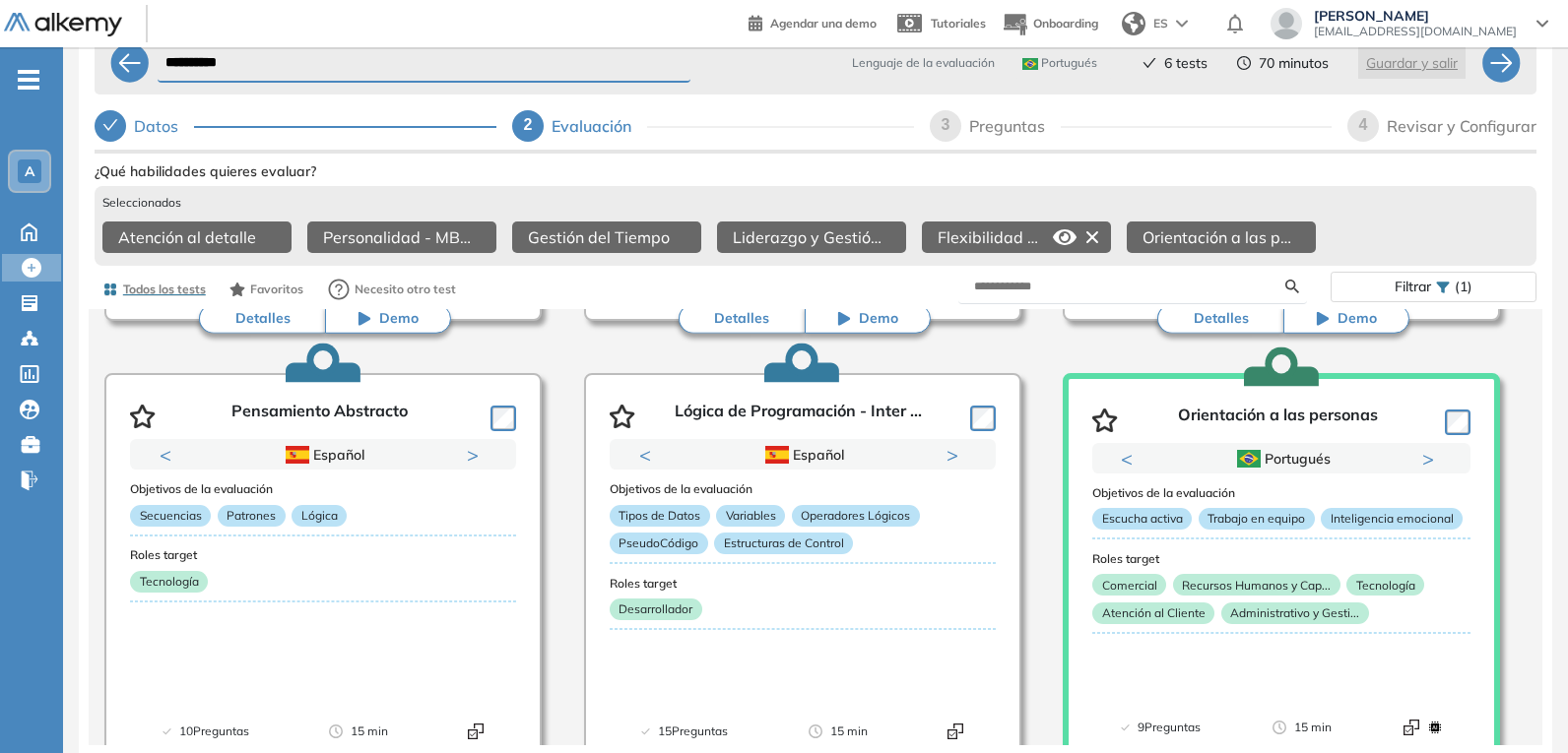 click 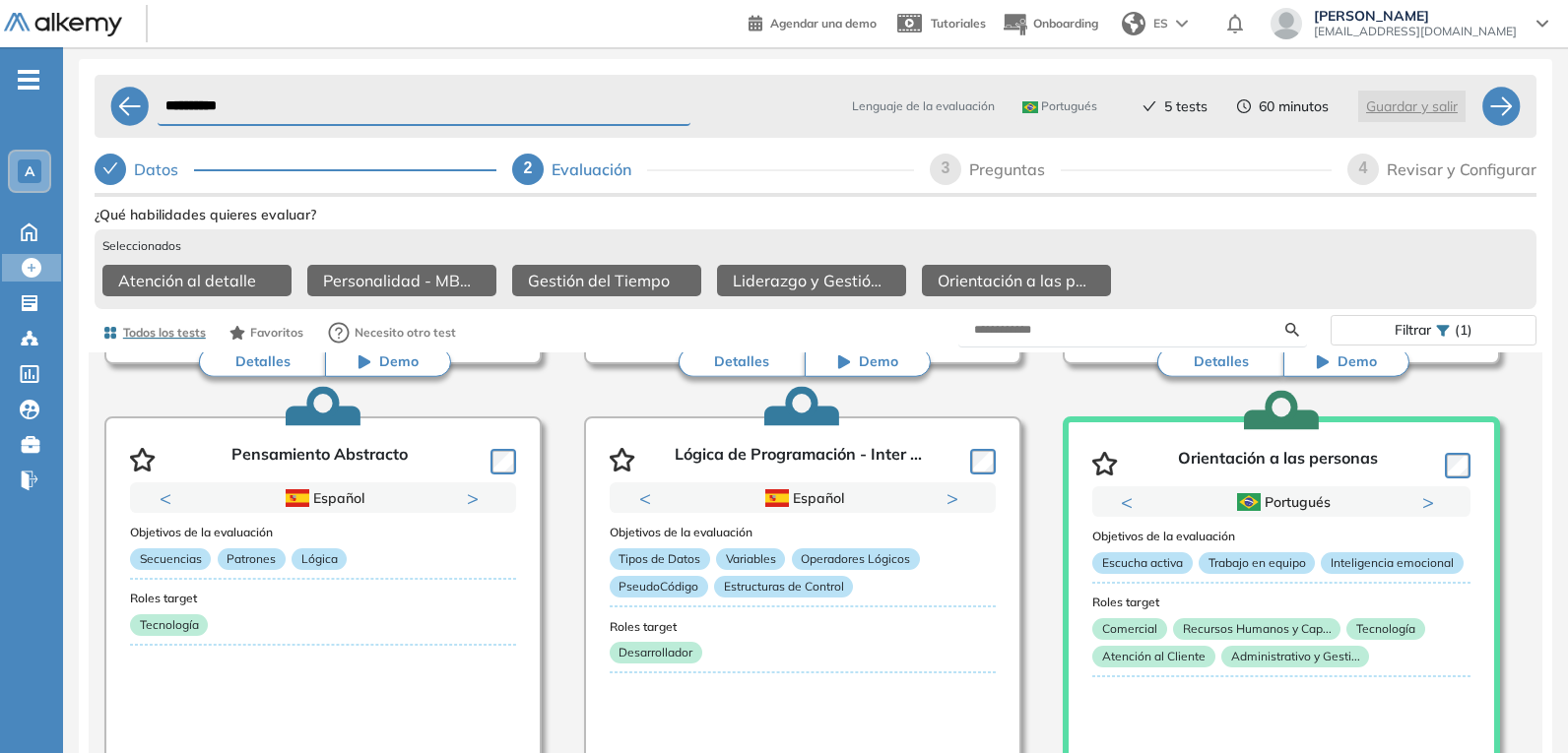 scroll, scrollTop: 0, scrollLeft: 0, axis: both 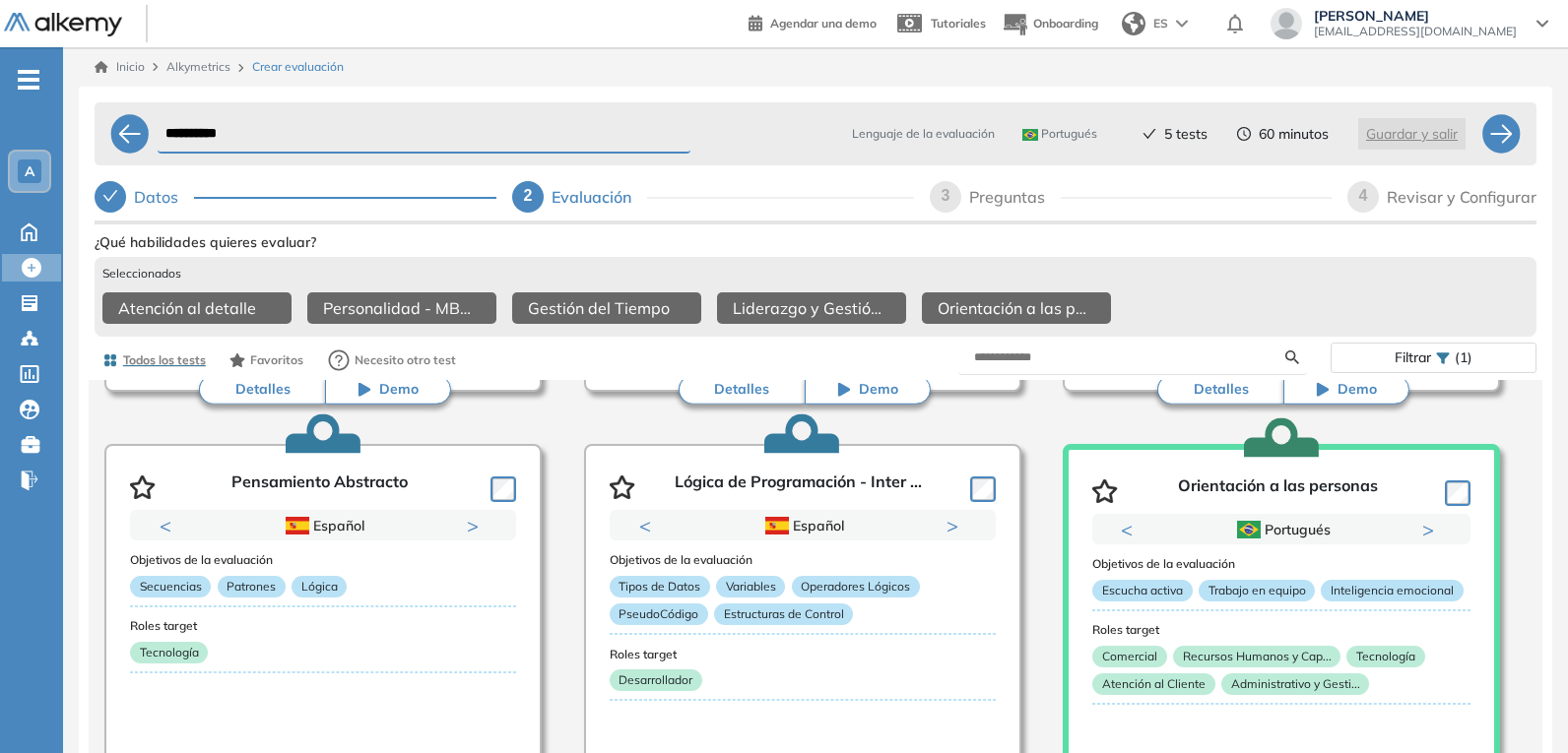 drag, startPoint x: 388, startPoint y: 126, endPoint x: -88, endPoint y: 125, distance: 476.00105 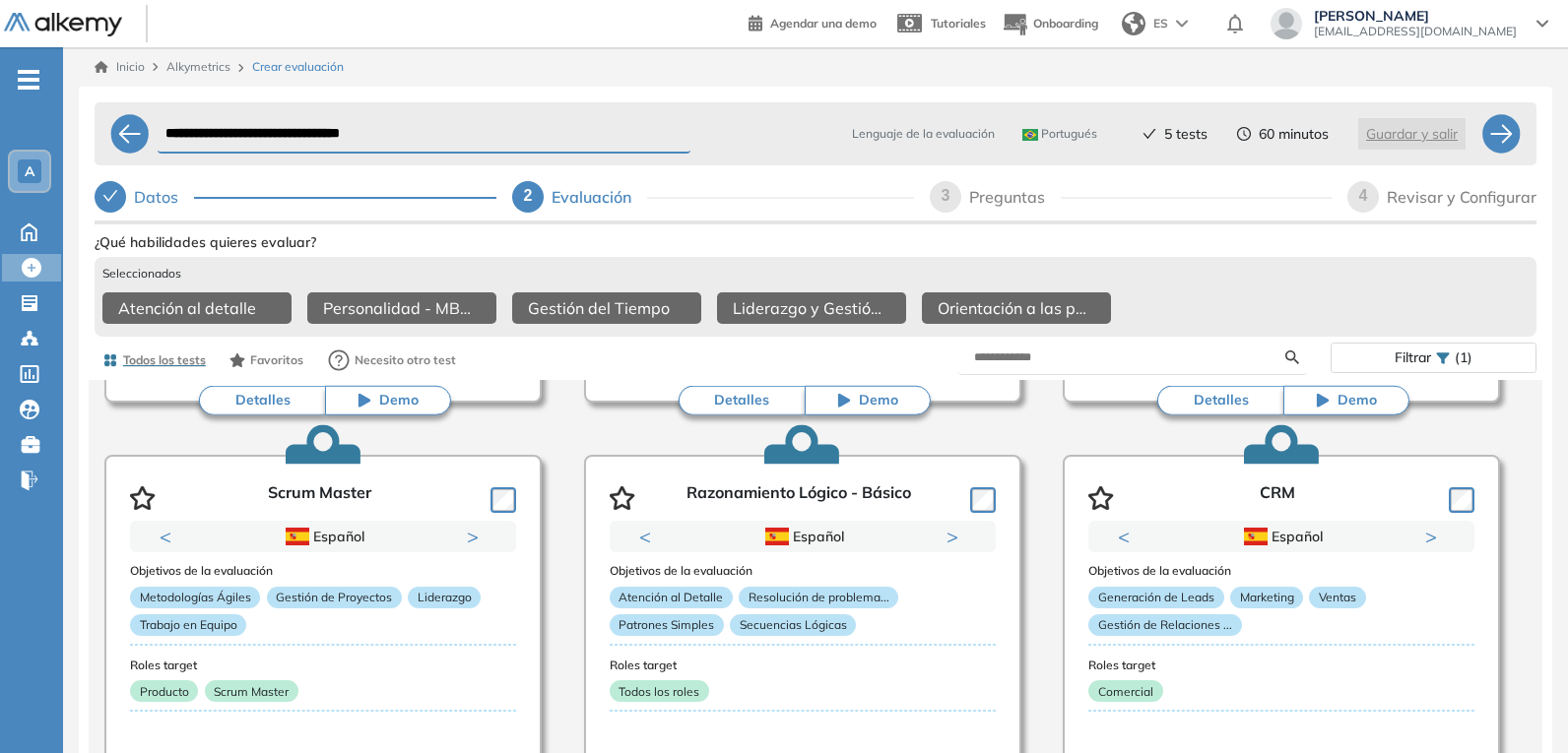 scroll, scrollTop: 6326, scrollLeft: 0, axis: vertical 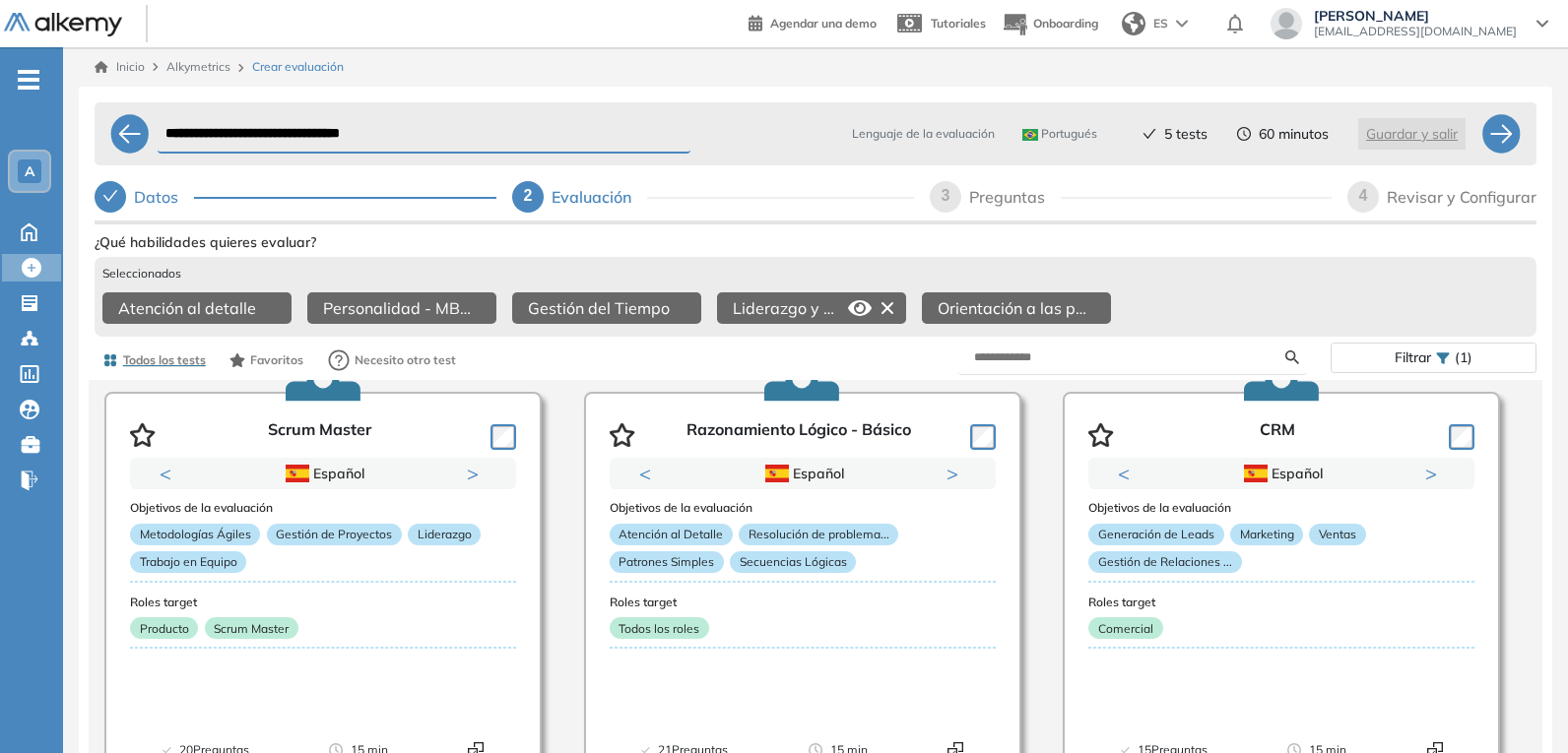 type on "**********" 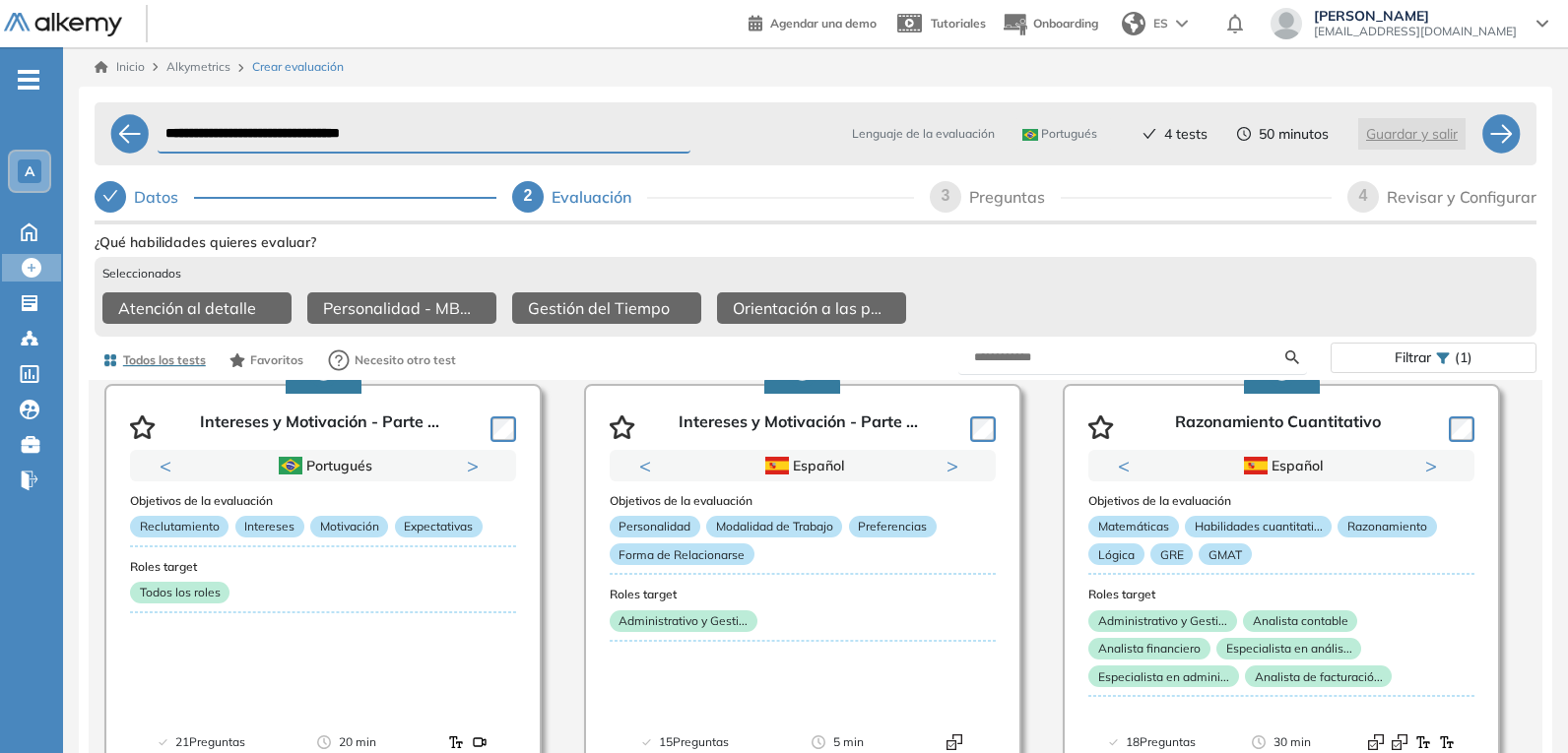 scroll, scrollTop: 1503, scrollLeft: 0, axis: vertical 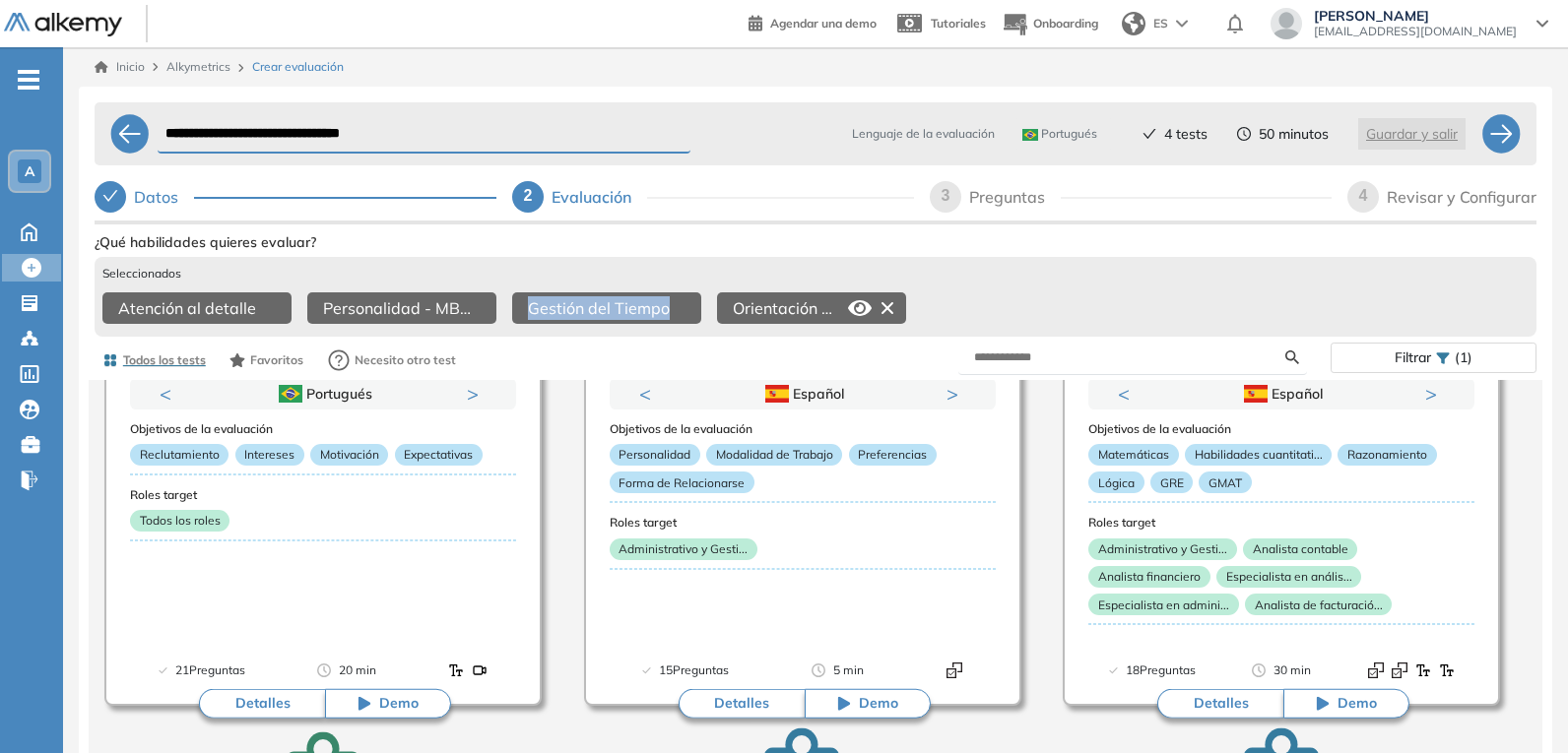 drag, startPoint x: 450, startPoint y: 299, endPoint x: 722, endPoint y: 300, distance: 272.0018 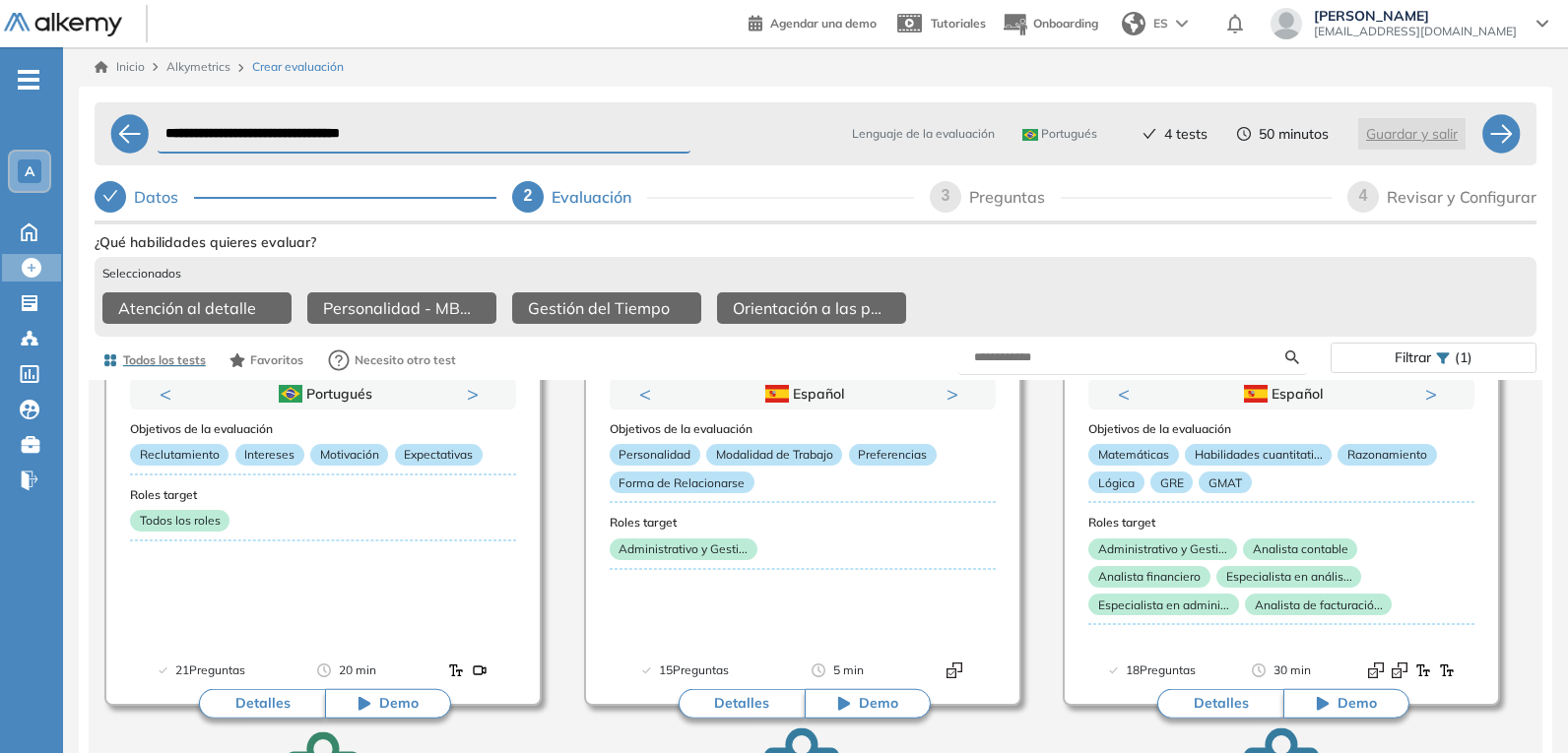 click on "Seleccionados   Atención al detalle   Personalidad - MBTI   Gestión del Tiempo   Orientación a las personas" at bounding box center (816, 296) 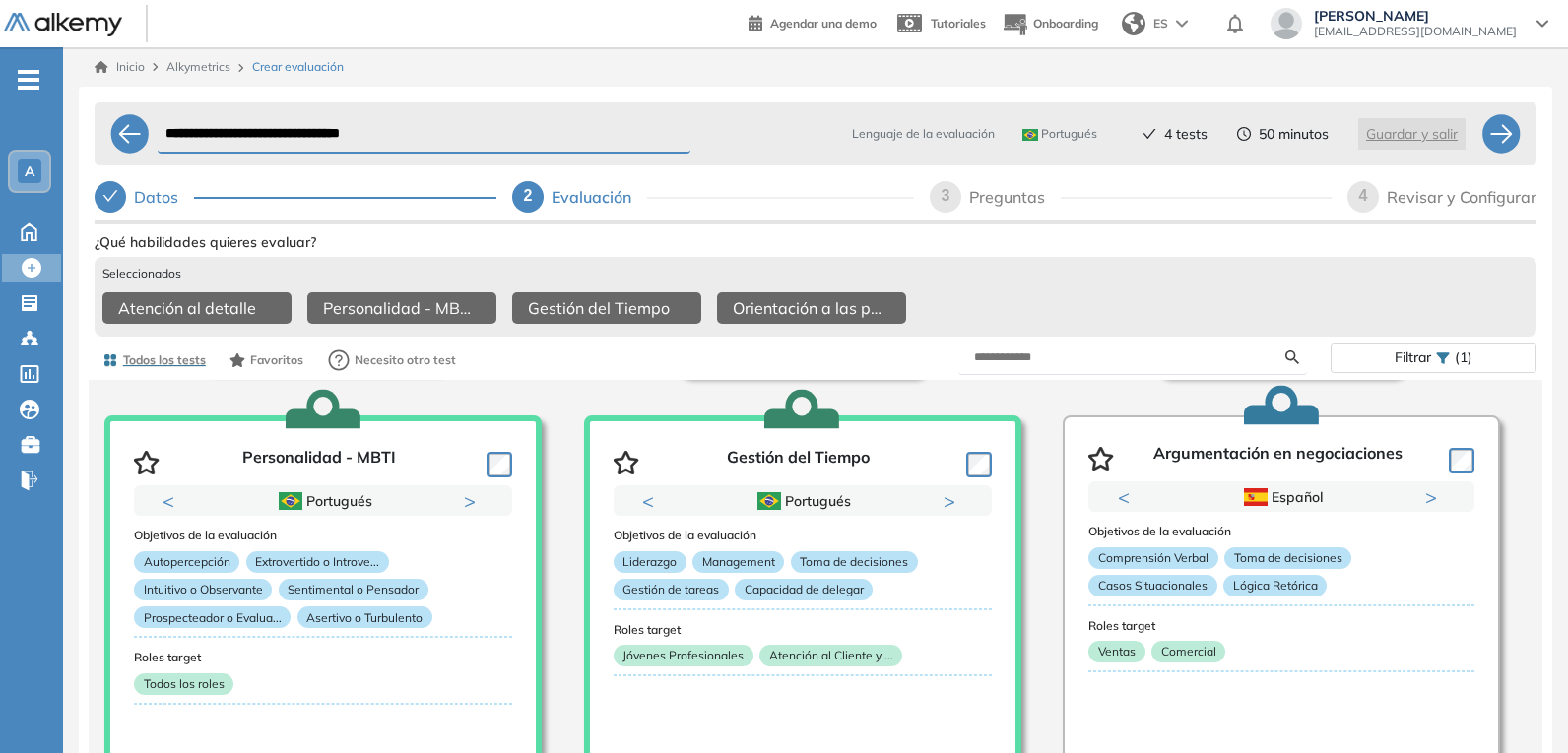 scroll, scrollTop: 2290, scrollLeft: 0, axis: vertical 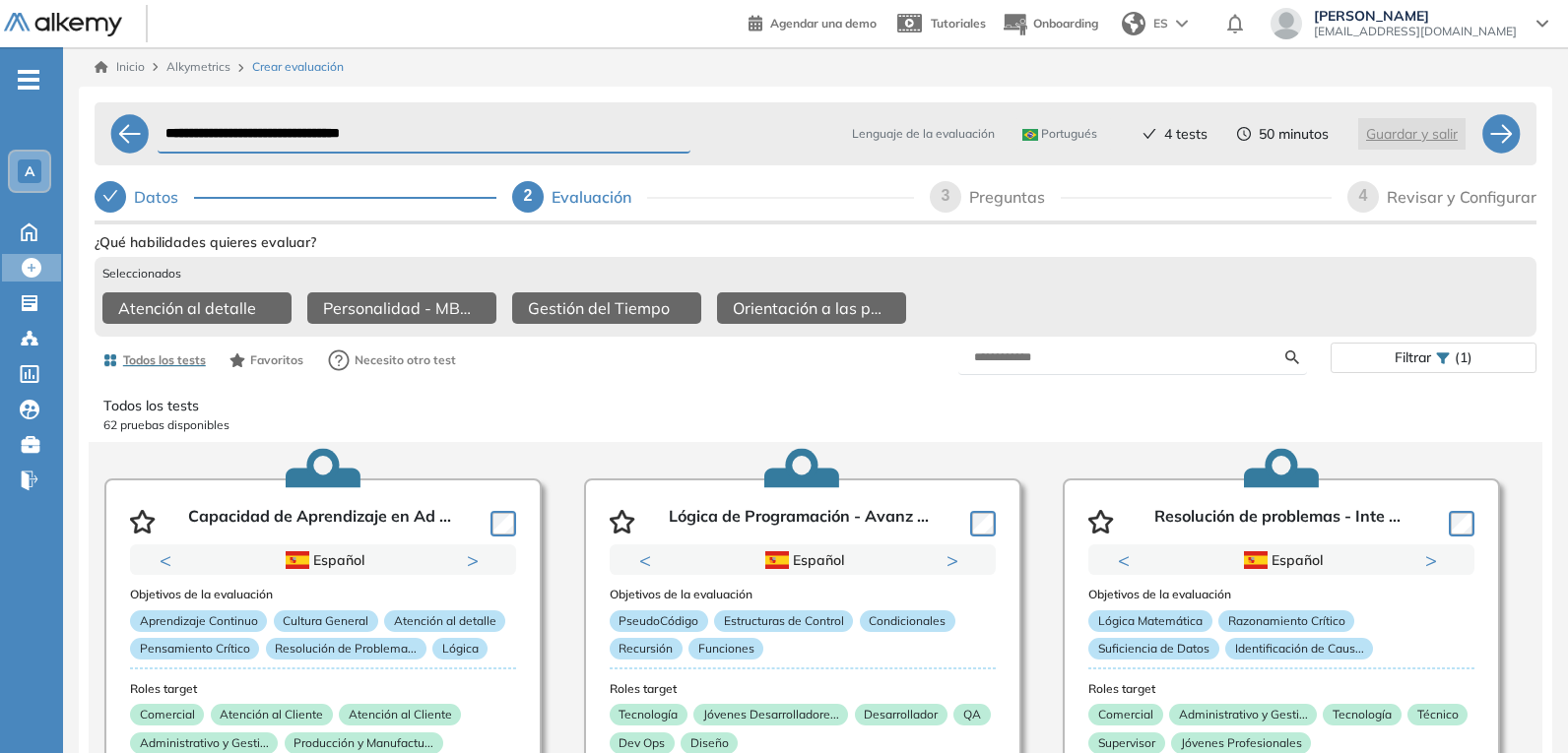 click on "3" at bounding box center (946, 197) 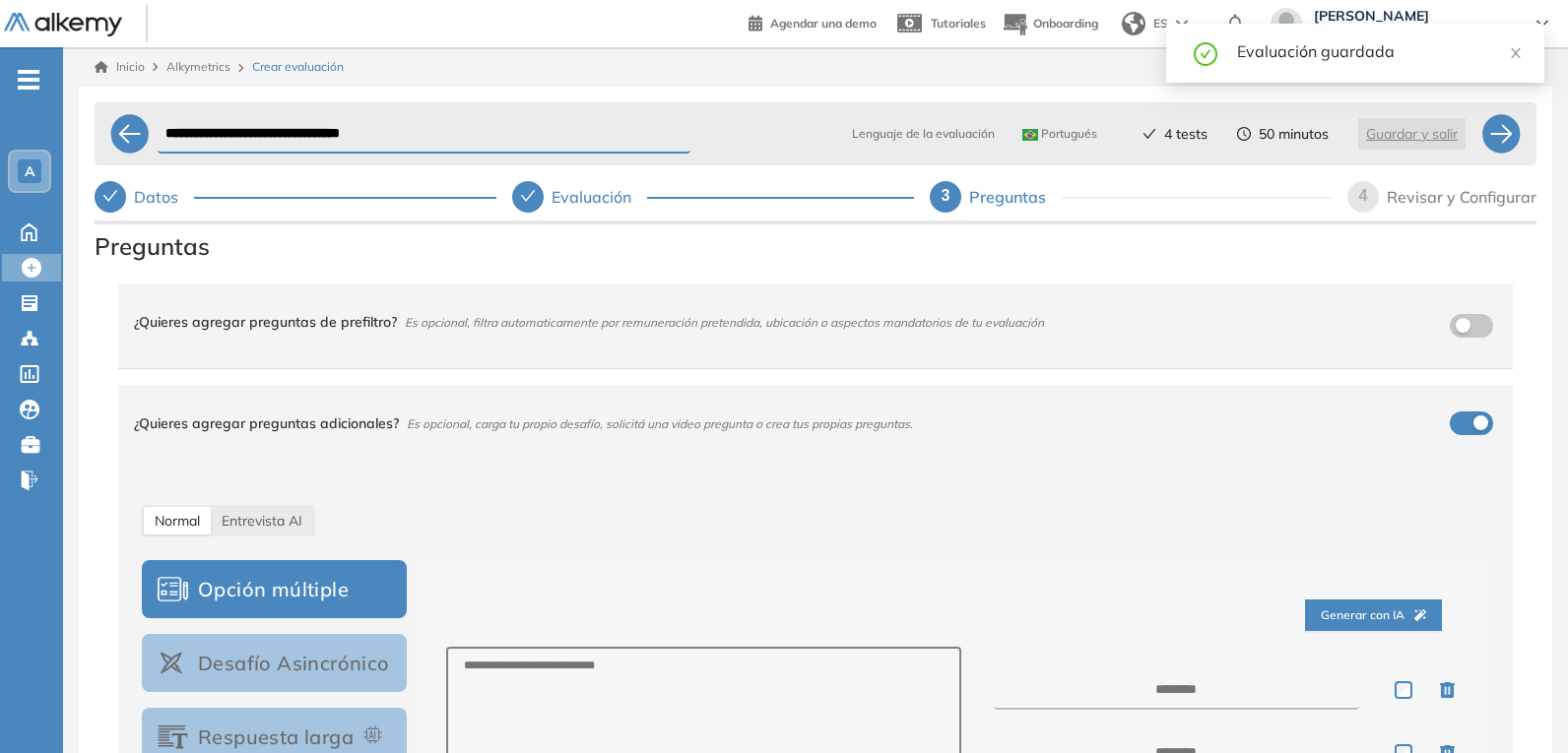 click at bounding box center (1480, 422) 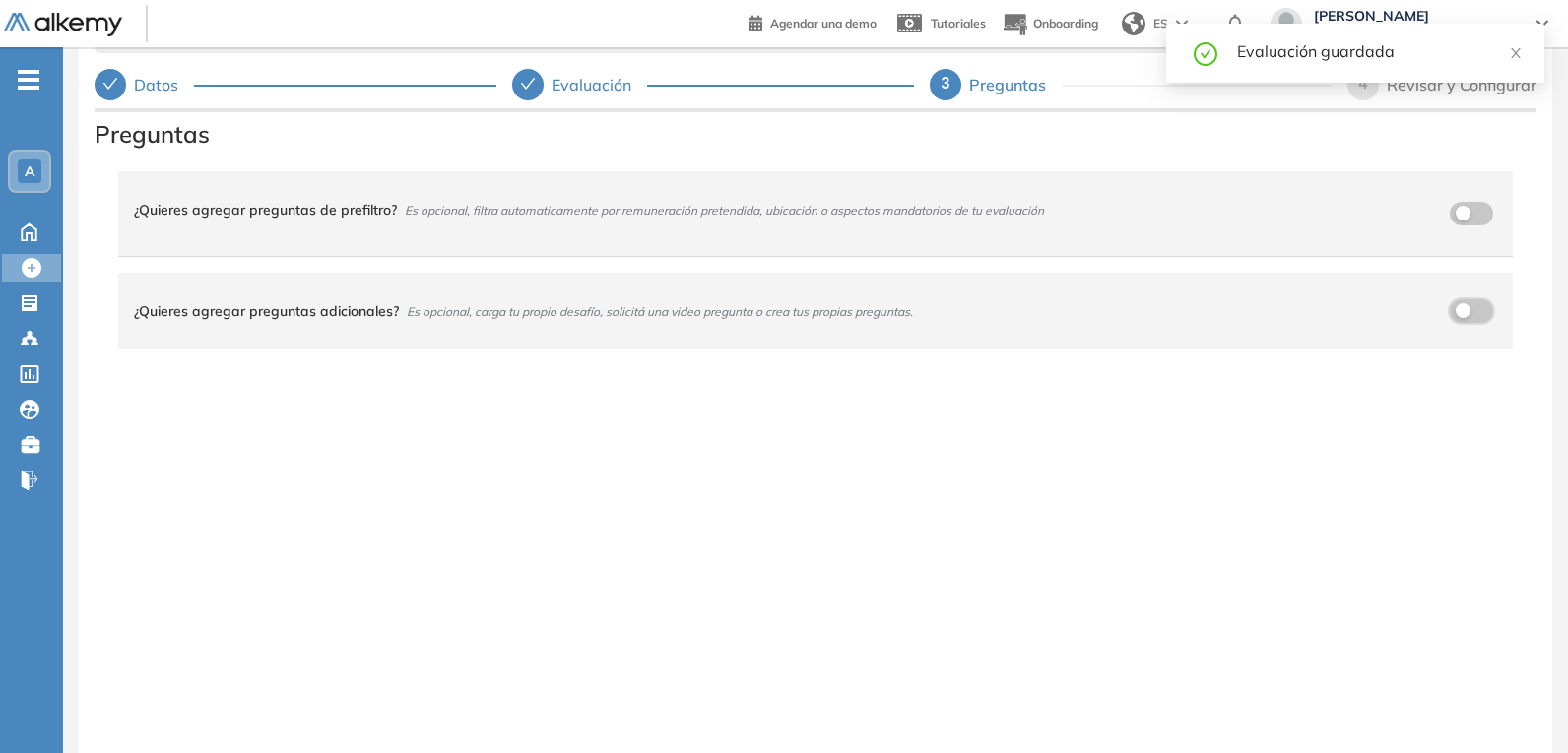 scroll, scrollTop: 0, scrollLeft: 0, axis: both 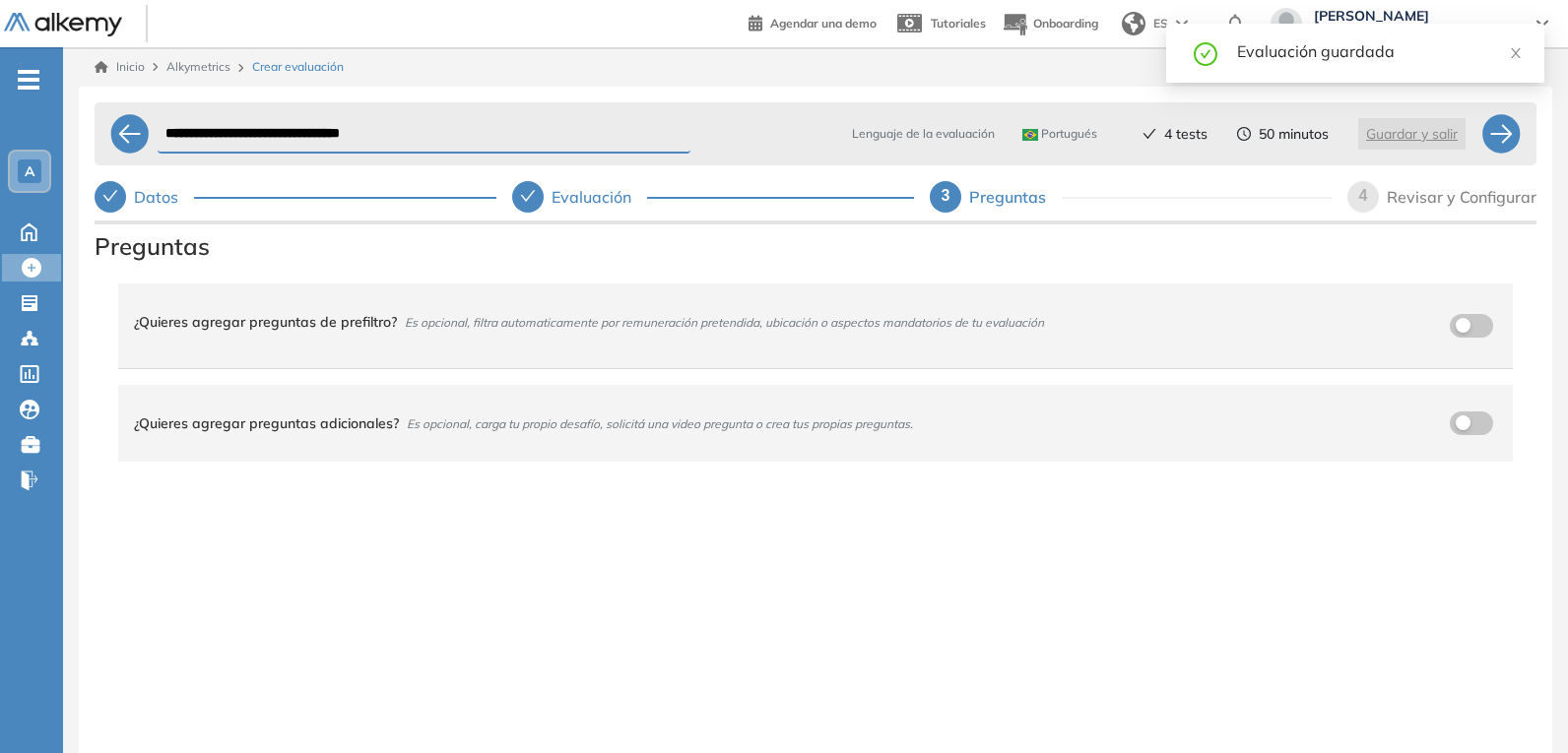 click on "4" at bounding box center [1363, 197] 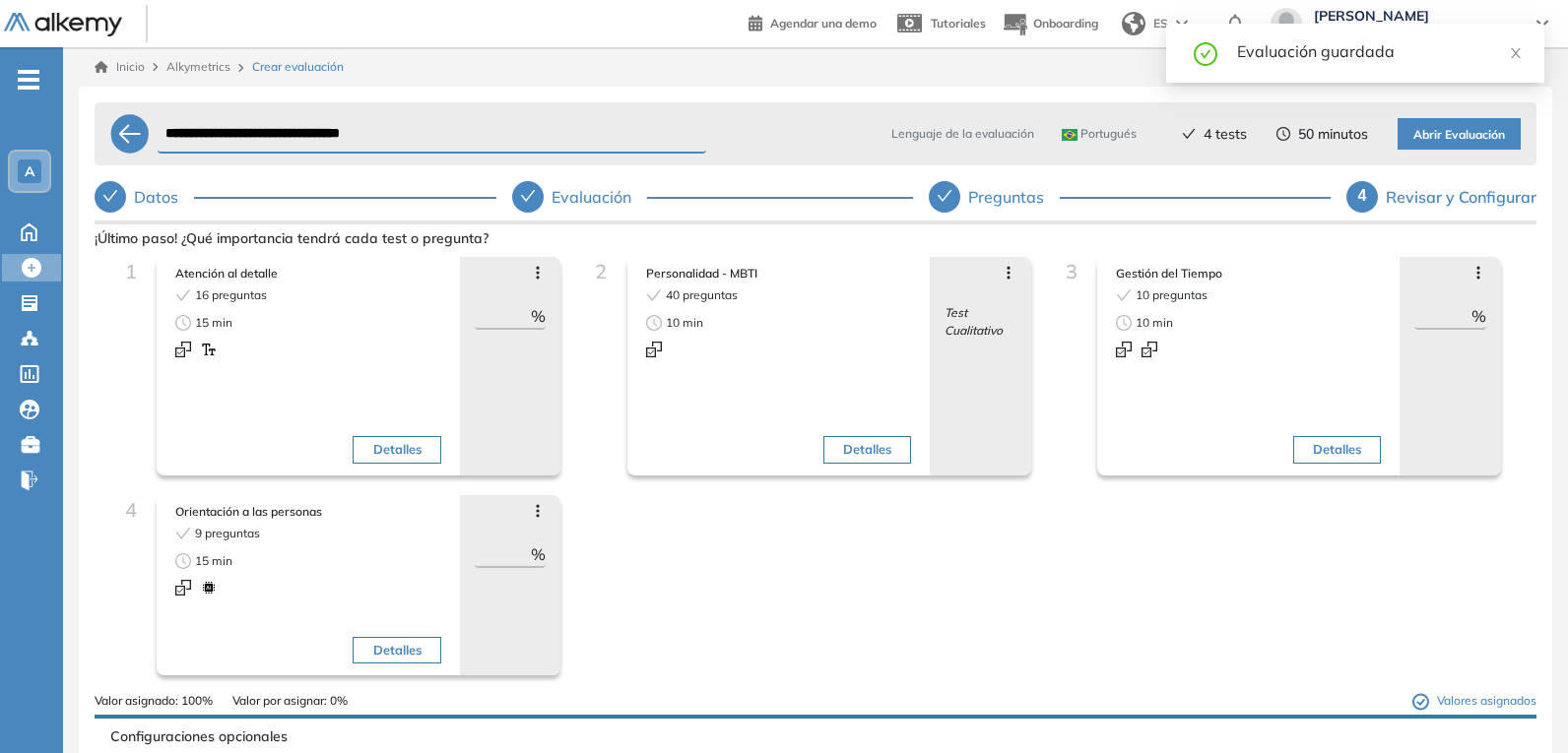 click on "4" at bounding box center [1362, 195] 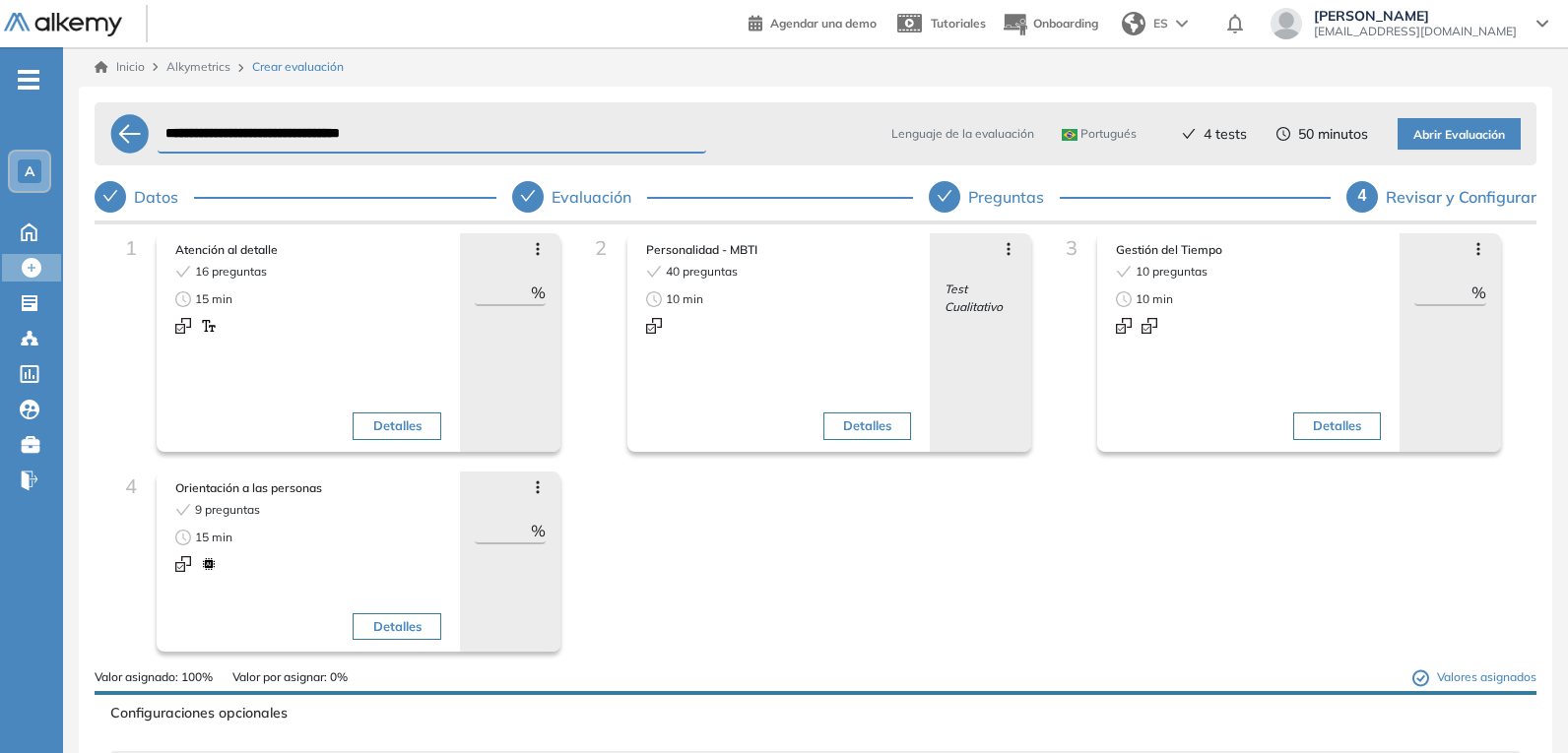 scroll, scrollTop: 0, scrollLeft: 0, axis: both 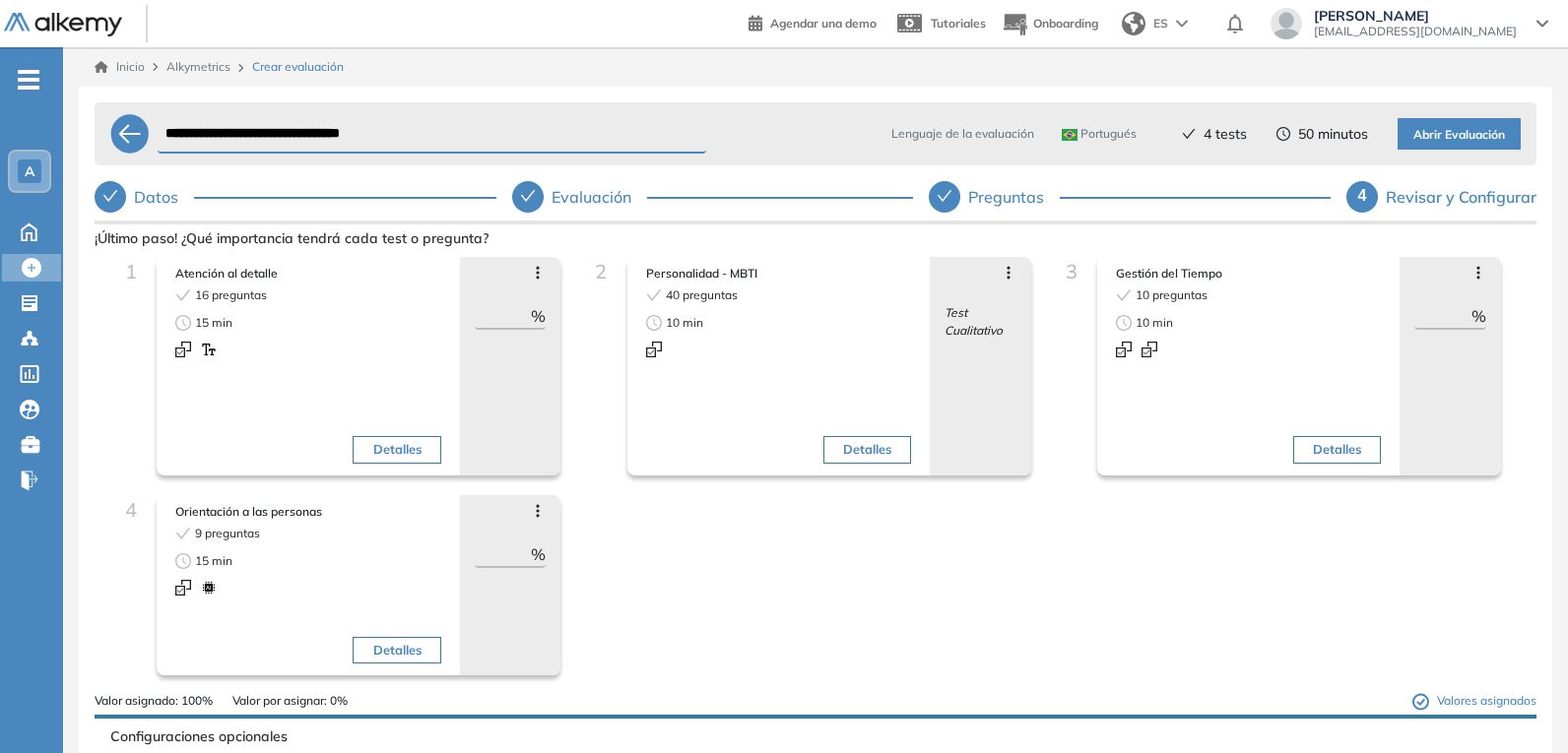click on "Abrir Evaluación" at bounding box center [1459, 135] 